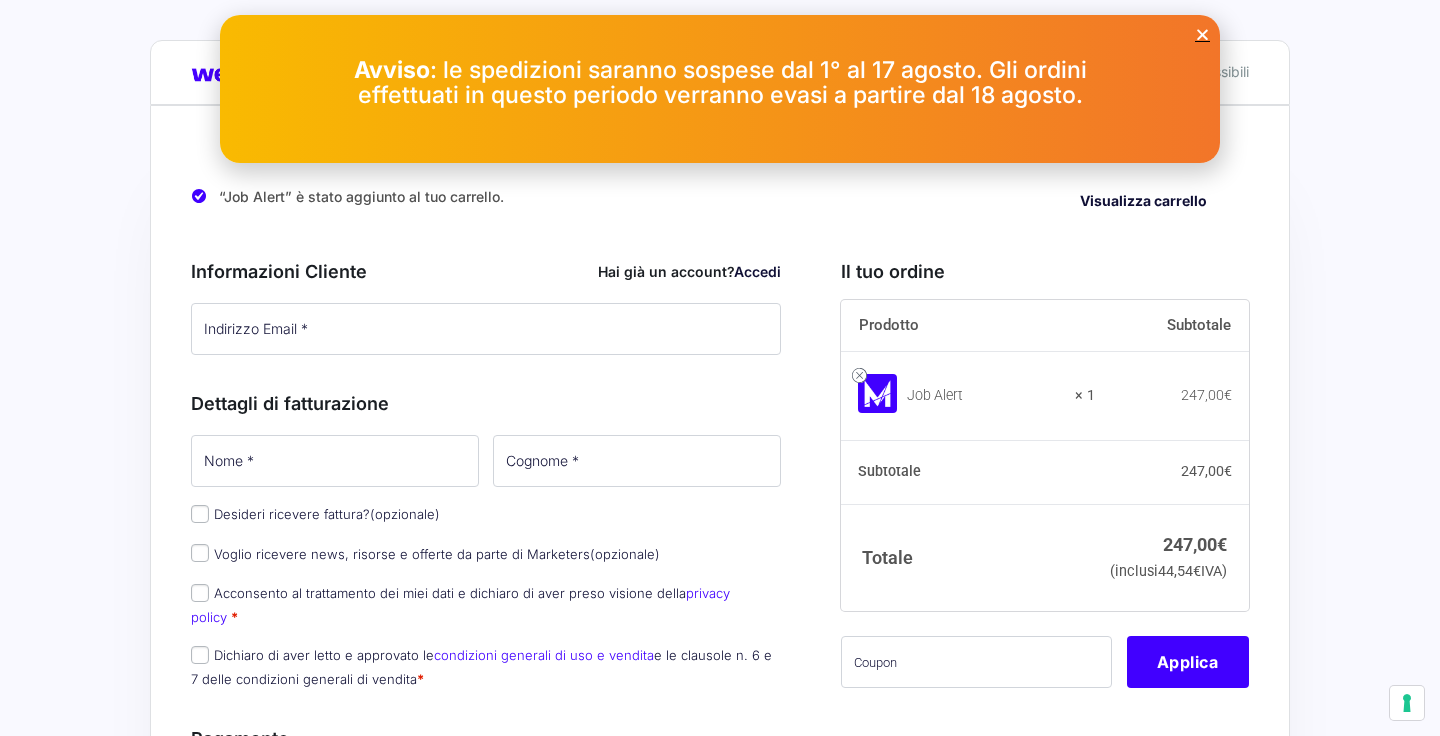 scroll, scrollTop: 0, scrollLeft: 0, axis: both 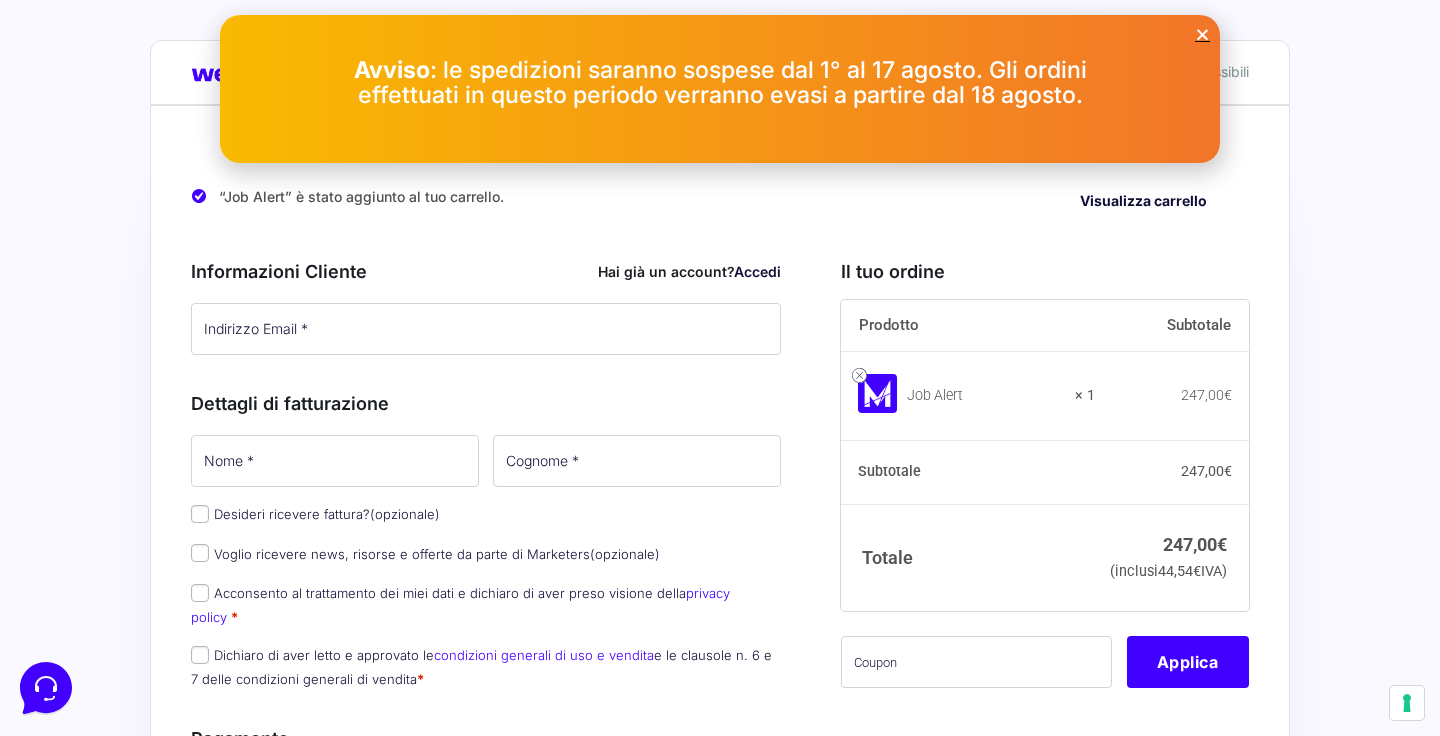click at bounding box center [1202, 34] 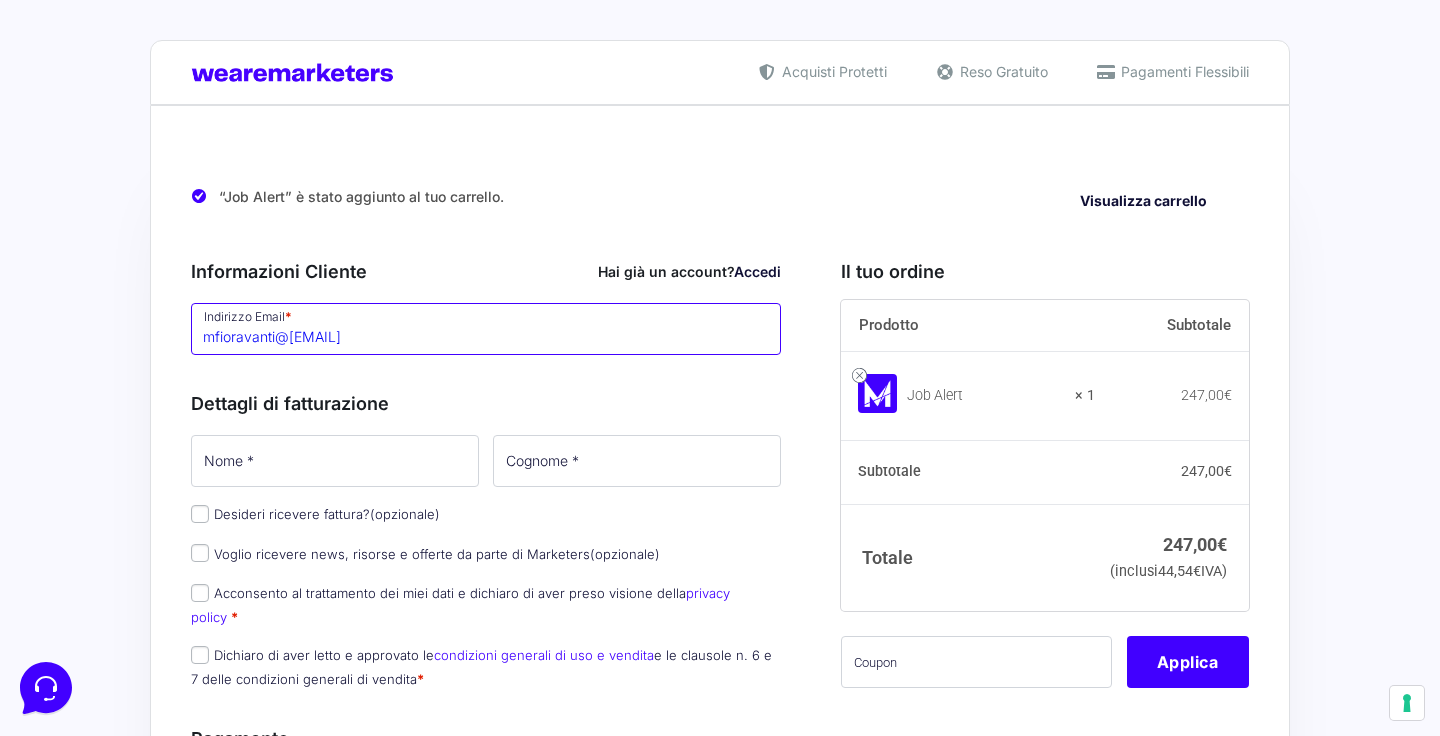 type on "mfioravanti@[EMAIL]" 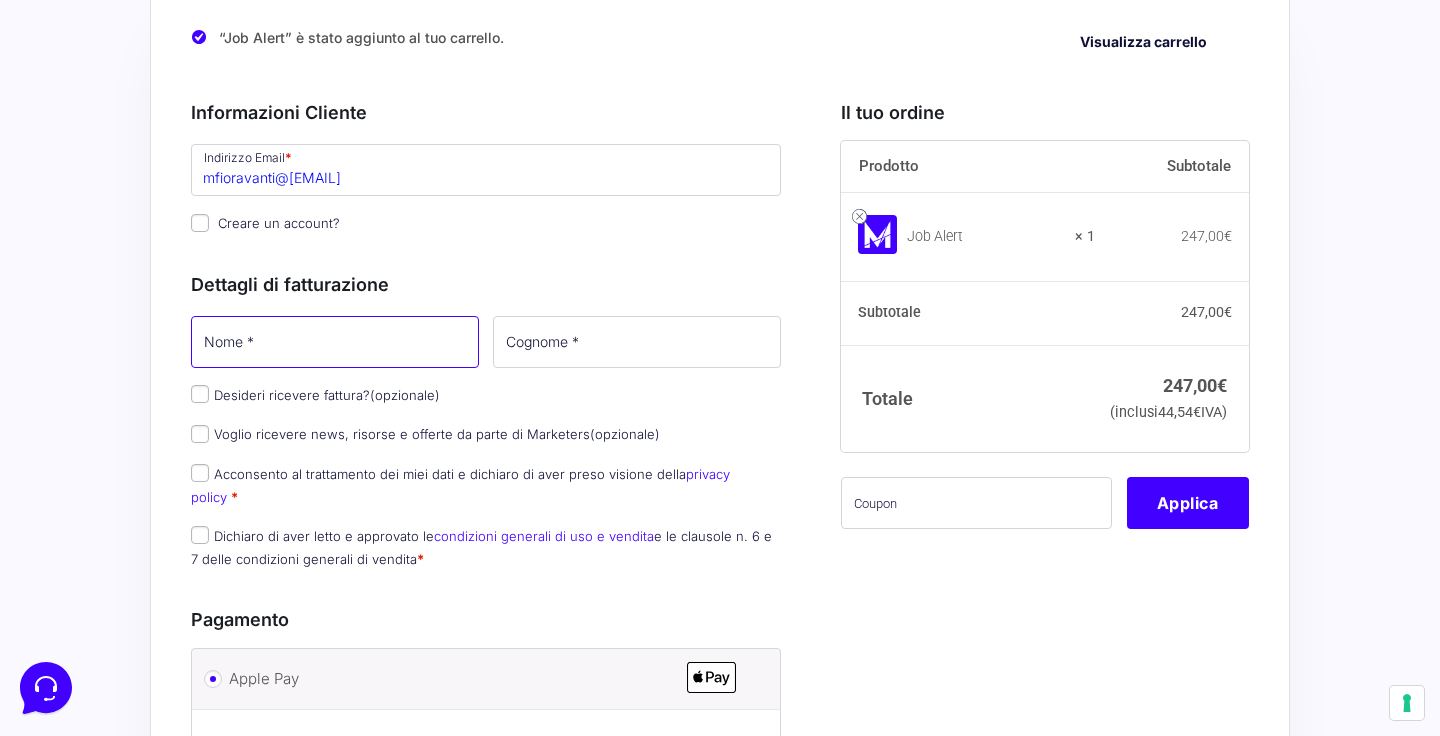scroll, scrollTop: 160, scrollLeft: 0, axis: vertical 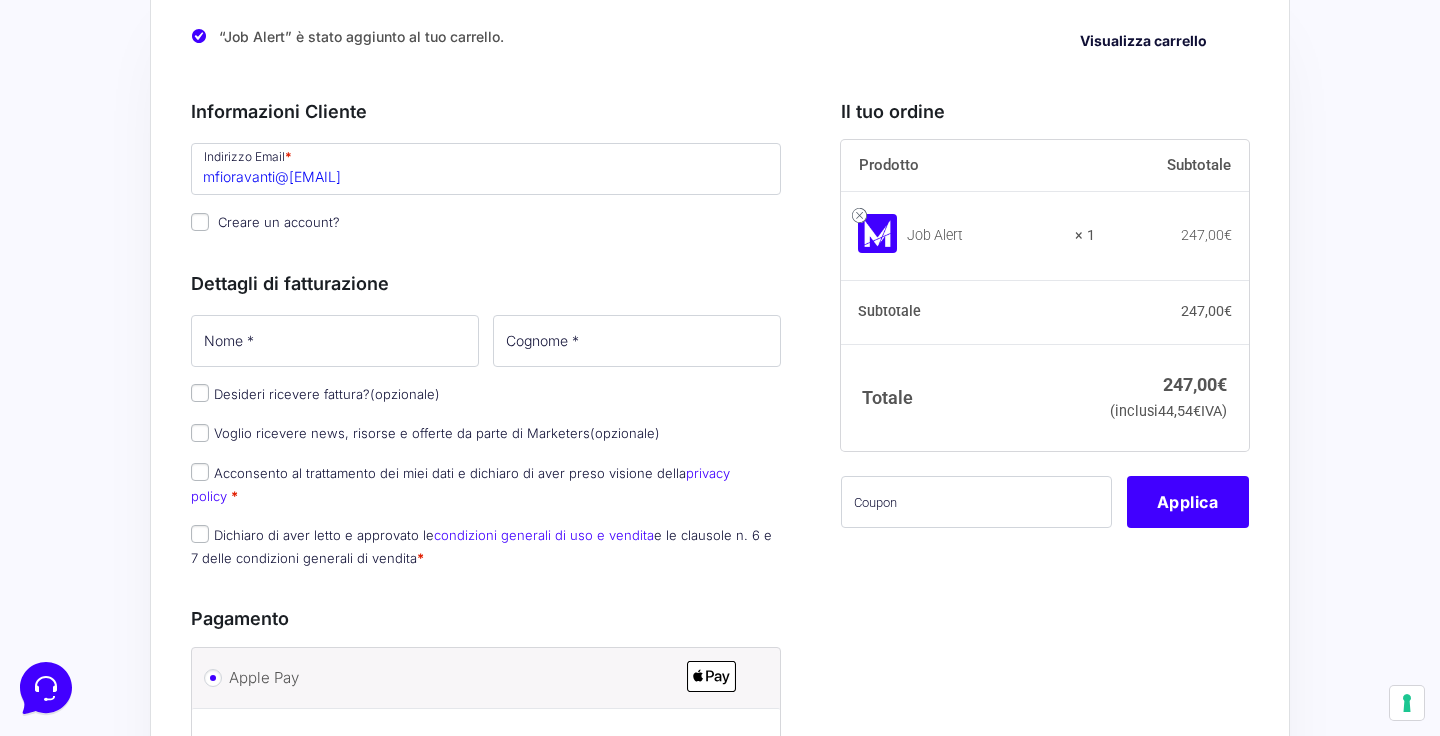 click on "Nome * Michela Cognome * Desideri ricevere fattura? (opzionale) Ragione Sociale * STATO * Afghanistan Albania Algeria Andorra Angola Anguilla Antartide Antigua e Barbuda Arabia Saudita Argentina Armenia Aruba Australia Austria Azerbaigian Bahamas Bahrein Bangladesh Barbados Belgio Belize Benin Bermuda Bhutan Bielorussia Birmania Bolivia Bosnia ed Erzegovina Botswana Brasile Brunei Bulgaria Burkina Faso Burundi Cambogia Camerun Canada Capo Verde Ciad Cile Cina Cipro Città del Vaticano Colombia Comore Corea del Nord Corea del Sud Costa d'Avorio Costa Rica Croazia Cuba Curaçao Danimarca Dominica Ecuador Egitto El Salvador Emirati Arabi Uniti Eritrea Estonia Etiopia Figi Filippine Finlandia Francia Gabon Gambia Georgia Georgia del Sud e Isole Sandwich Australi Germania Ghana Giamaica Giappone Gibilterra Gibuti Giordania Grecia Grenada Groenlandia Guadalupa Guam Guatemala Guernsey Guinea Guinea-Bissau Guinea Equatoriale Guyana Guyana francese Haiti Honduras Hong Kong India Indonesia Iran Iraq Irlanda Laos" at bounding box center [486, 447] 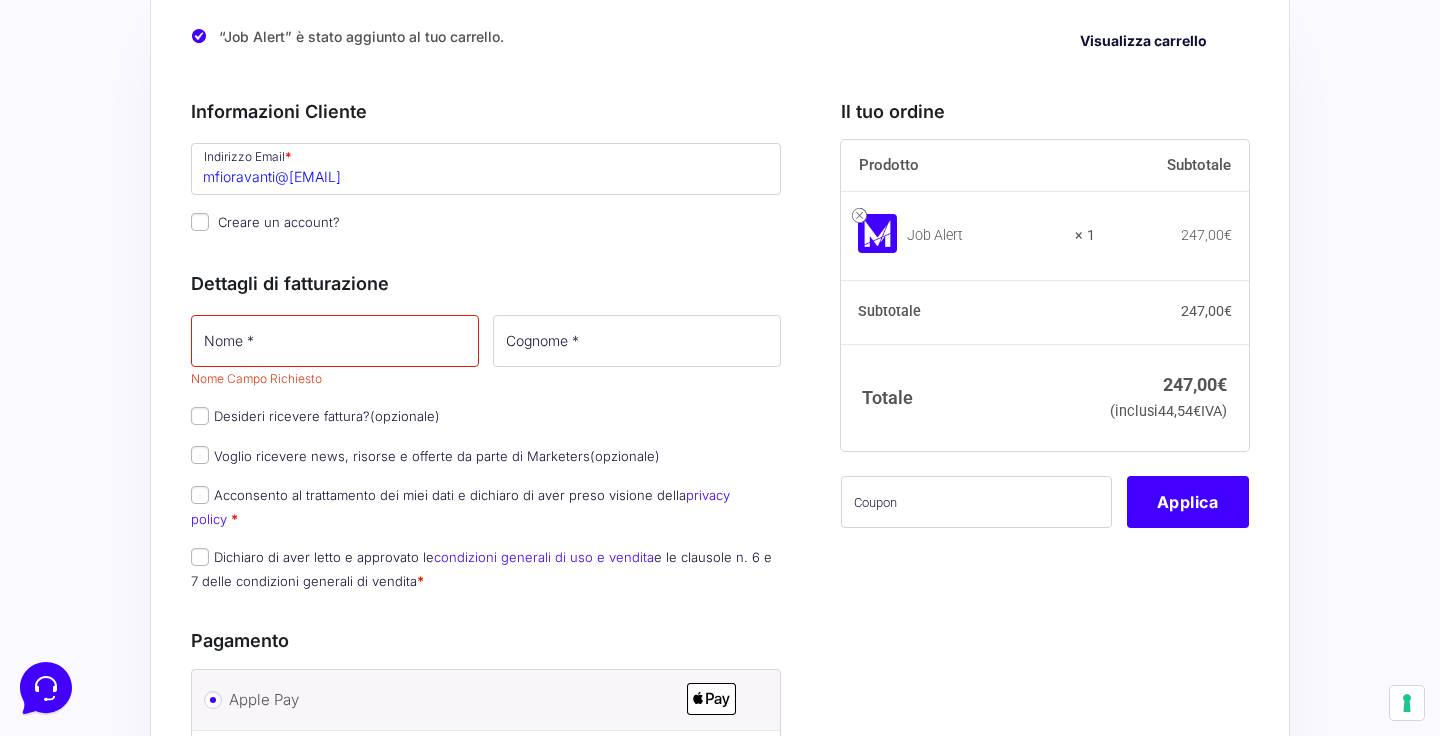 click on "Desideri ricevere fattura?  (opzionale)" at bounding box center [200, 416] 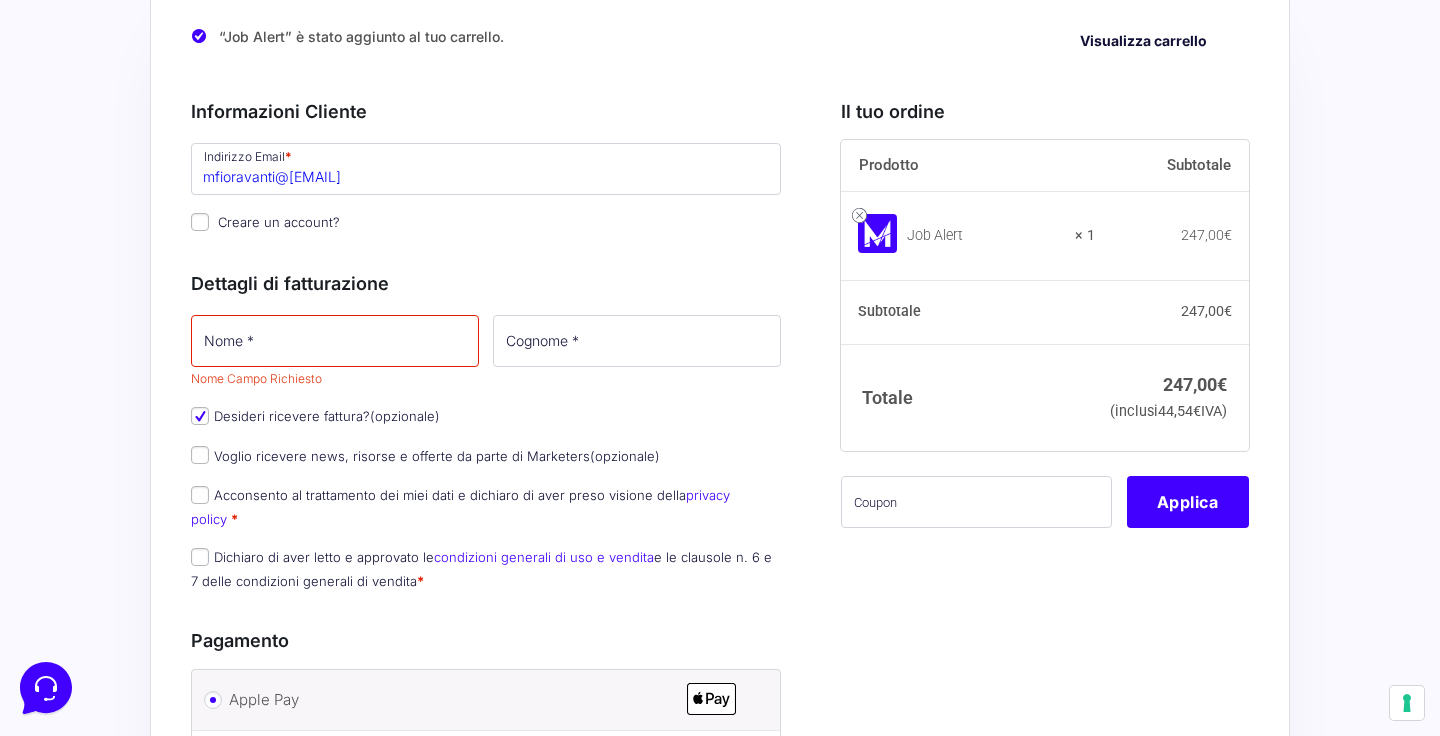 select on "IT" 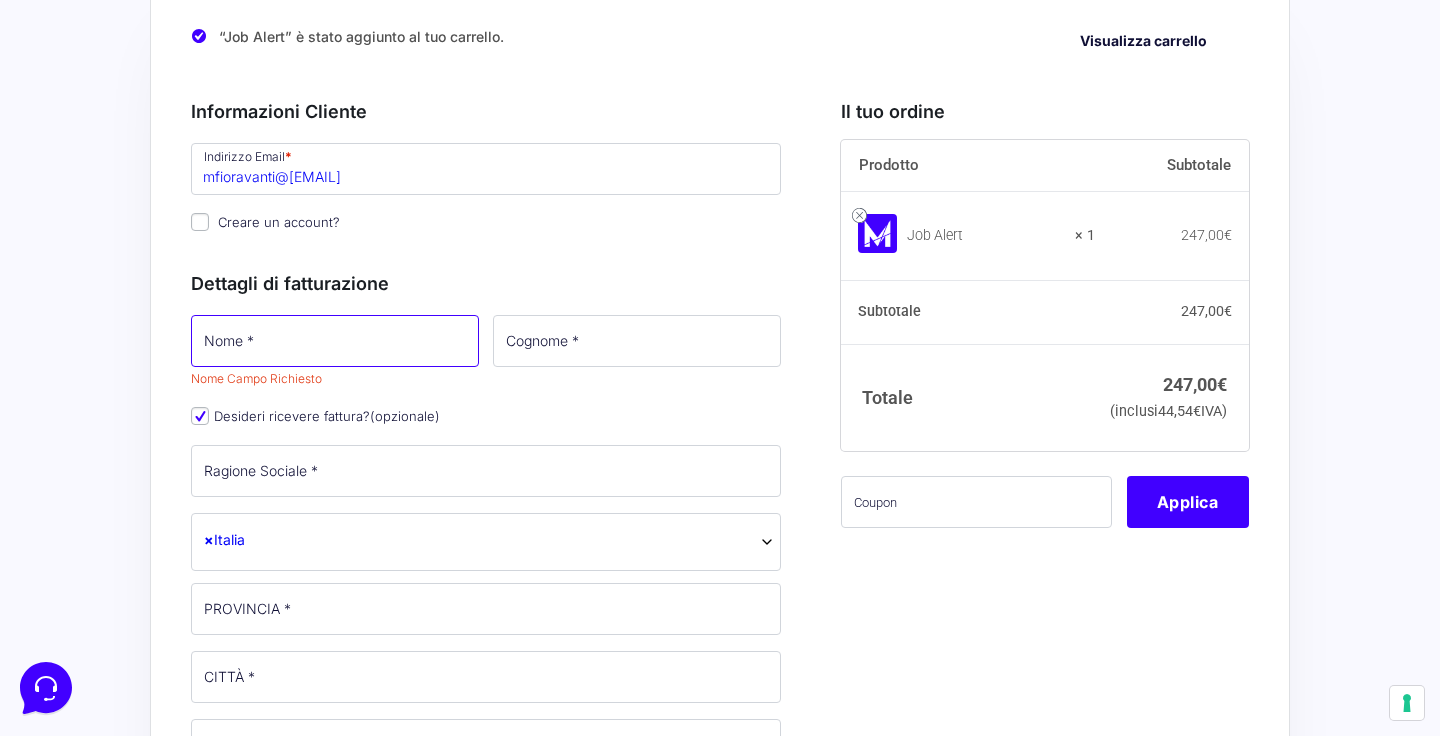 click on "Nome * Michela" at bounding box center (335, 341) 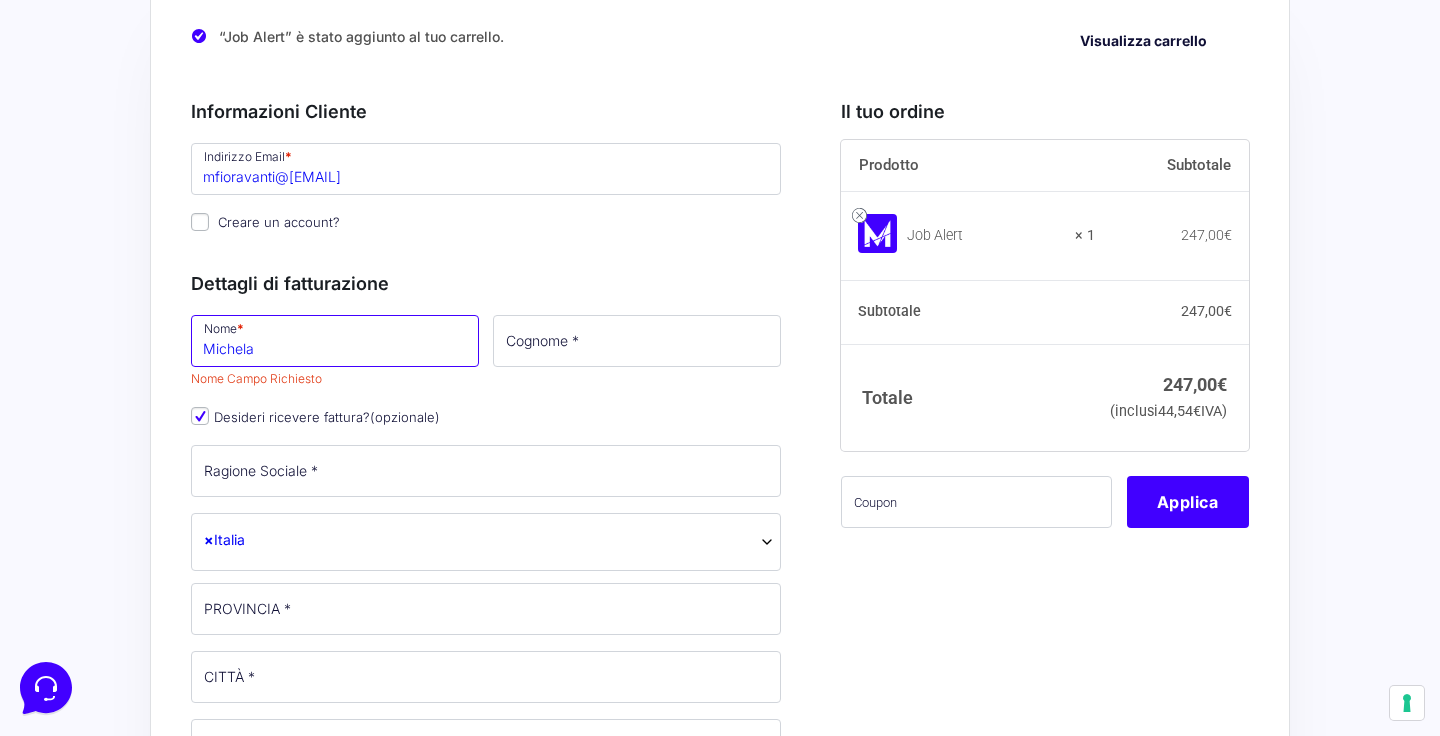type on "Michela" 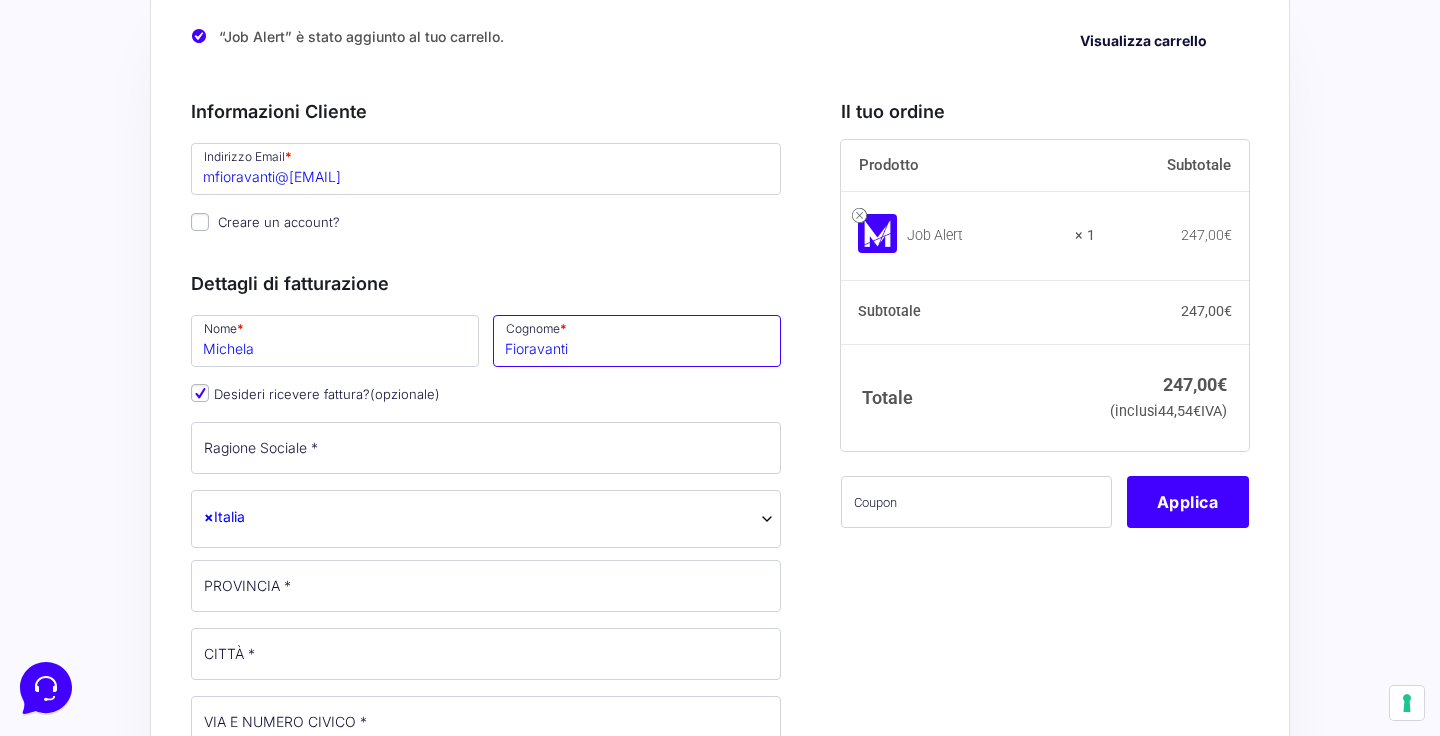 type on "Fioravanti" 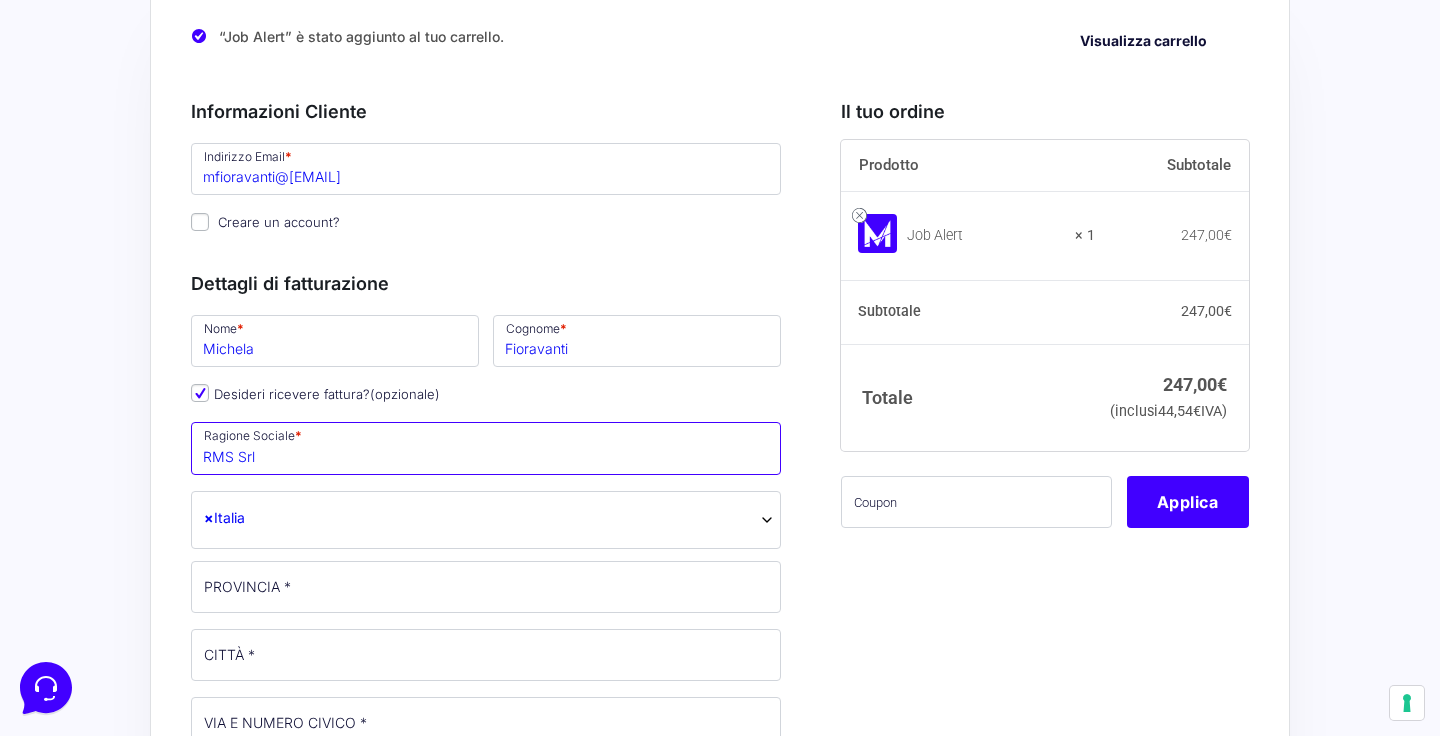 type on "RMS Srl" 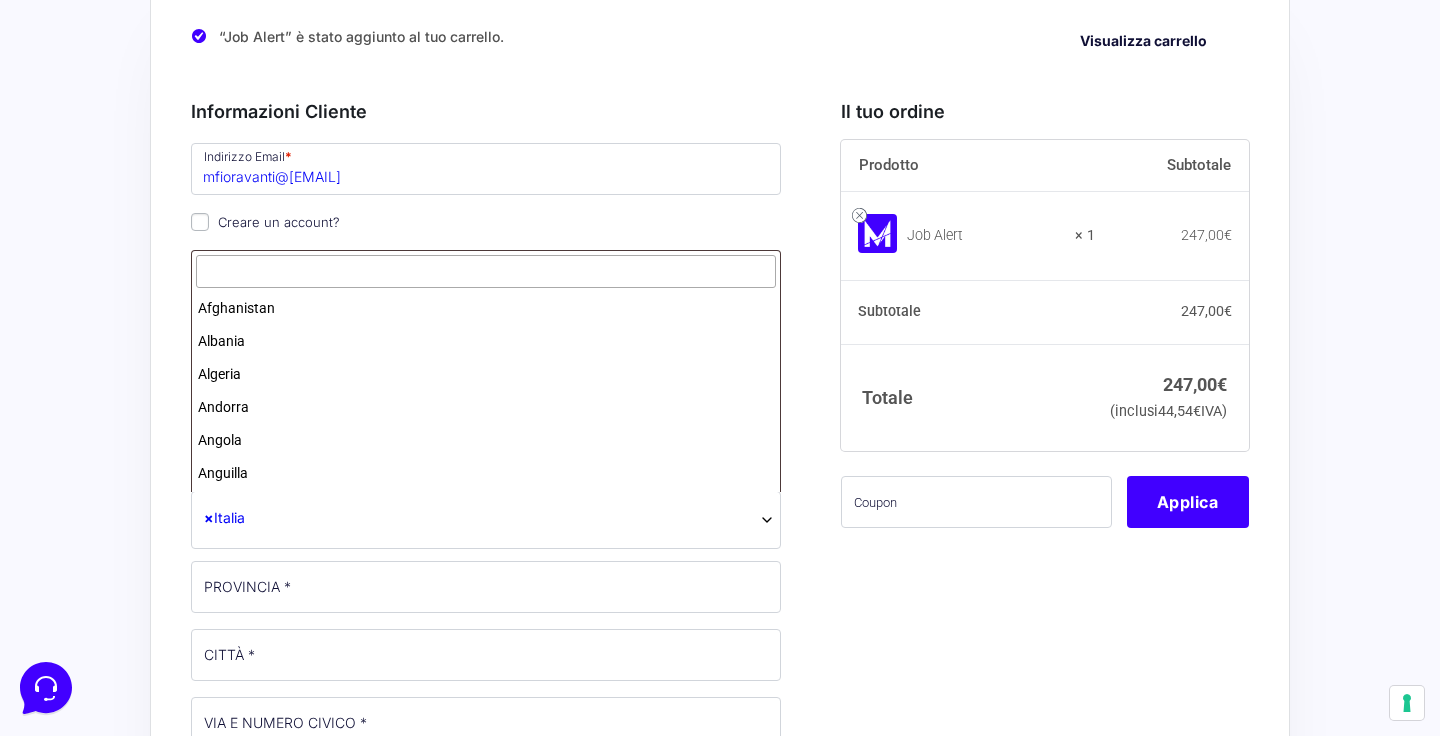 click on "Italia" at bounding box center (486, 520) 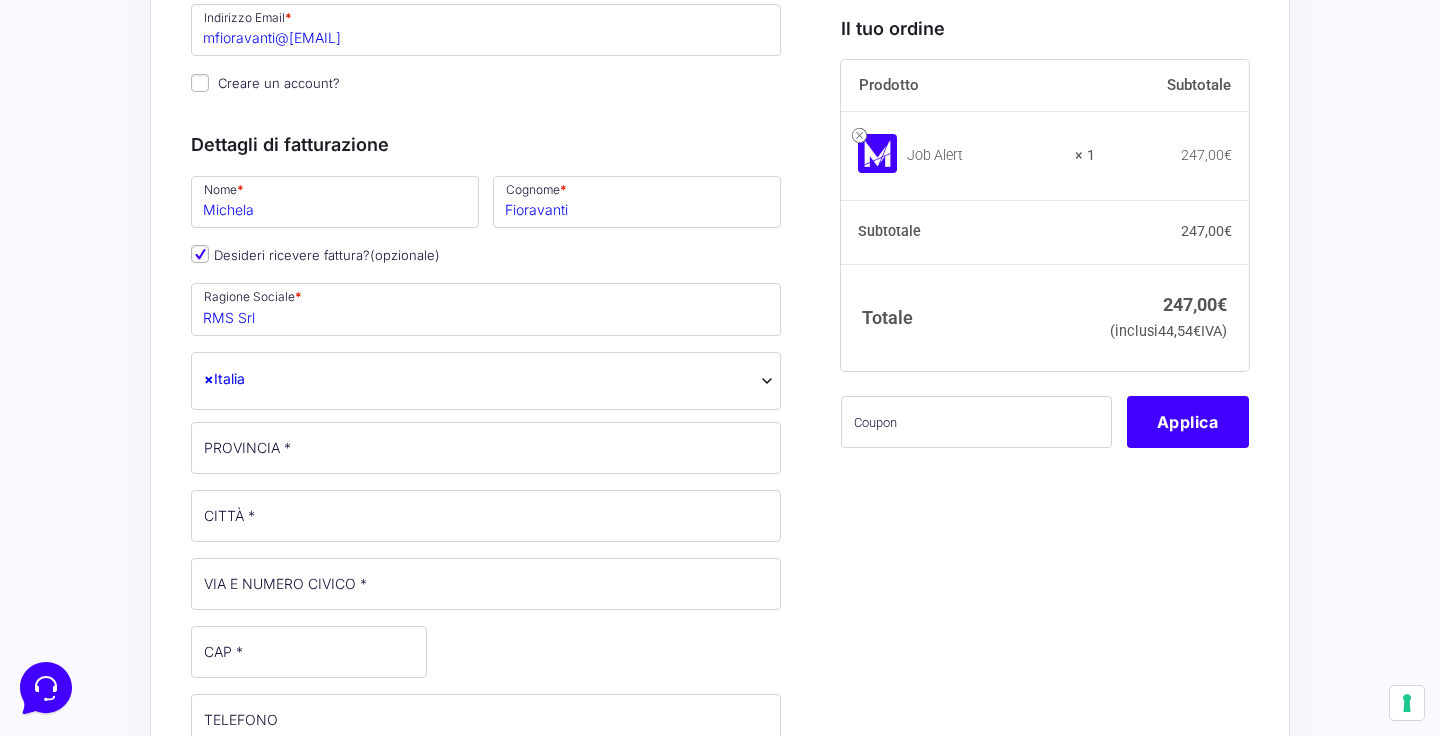scroll, scrollTop: 318, scrollLeft: 0, axis: vertical 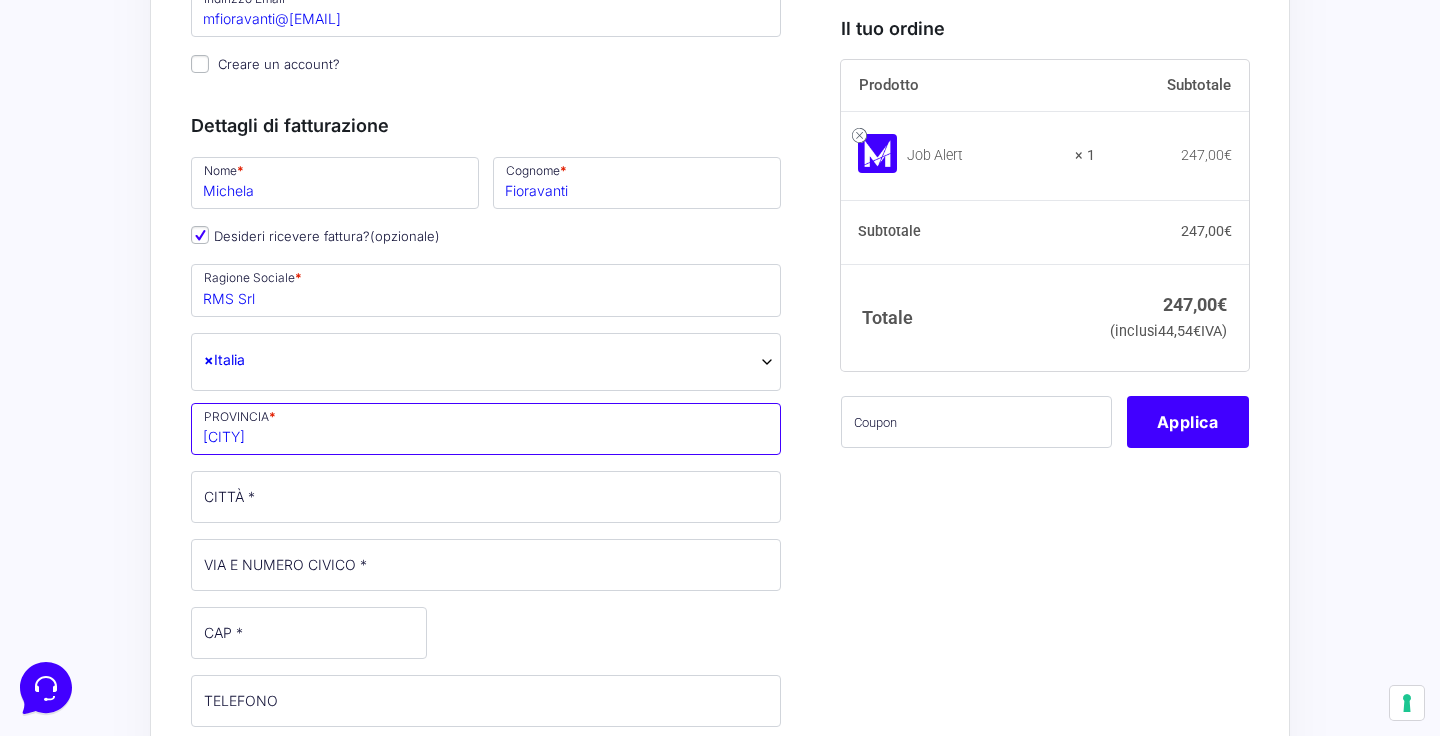 type on "[CITY]" 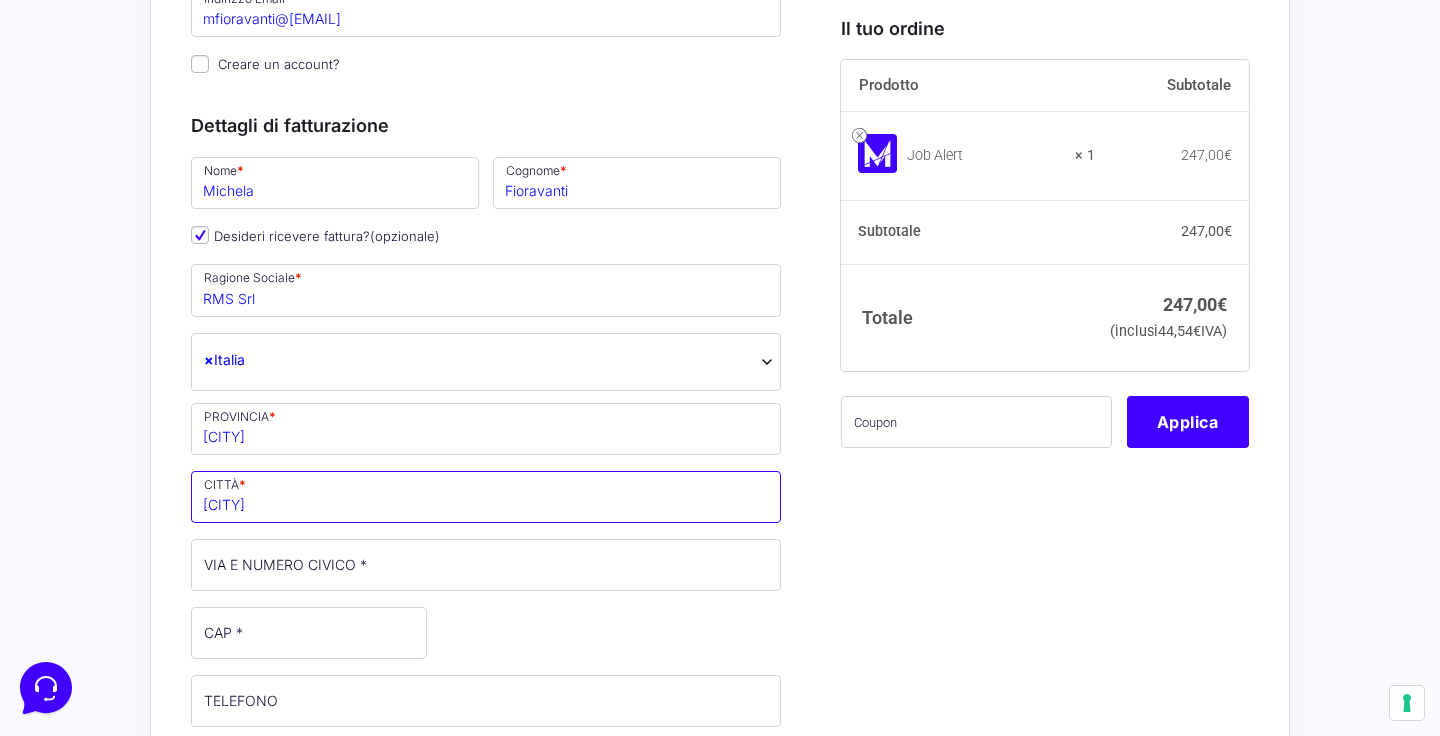 type on "[CITY]" 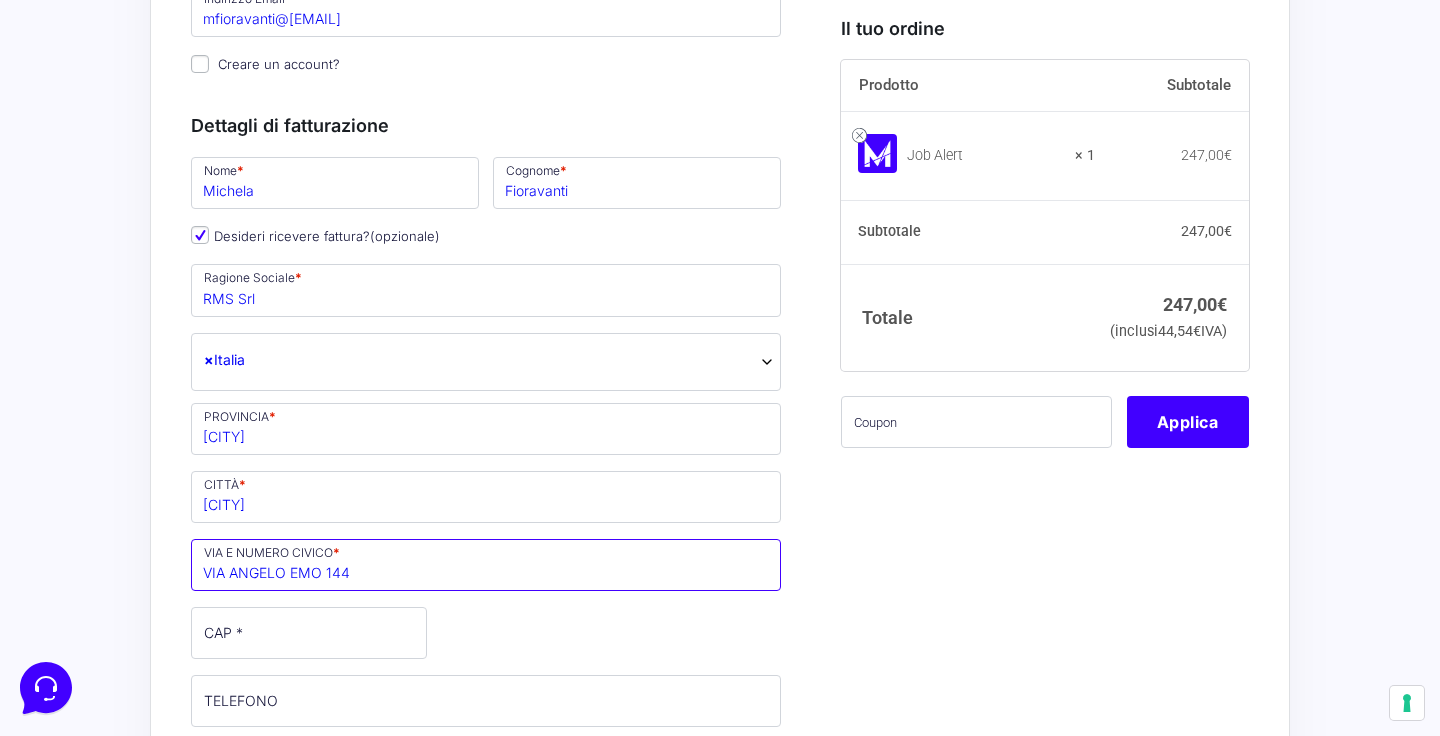 type on "VIA ANGELO EMO 144" 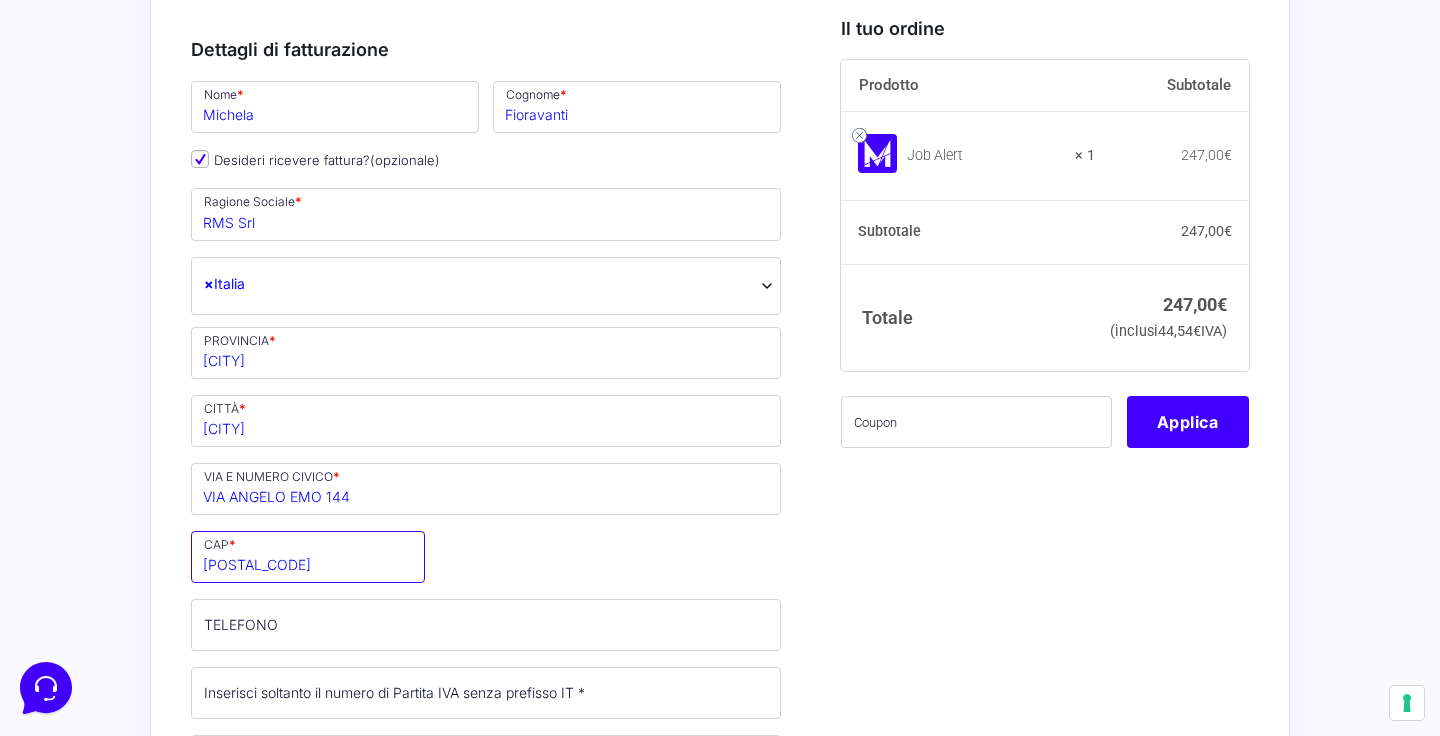 scroll, scrollTop: 605, scrollLeft: 0, axis: vertical 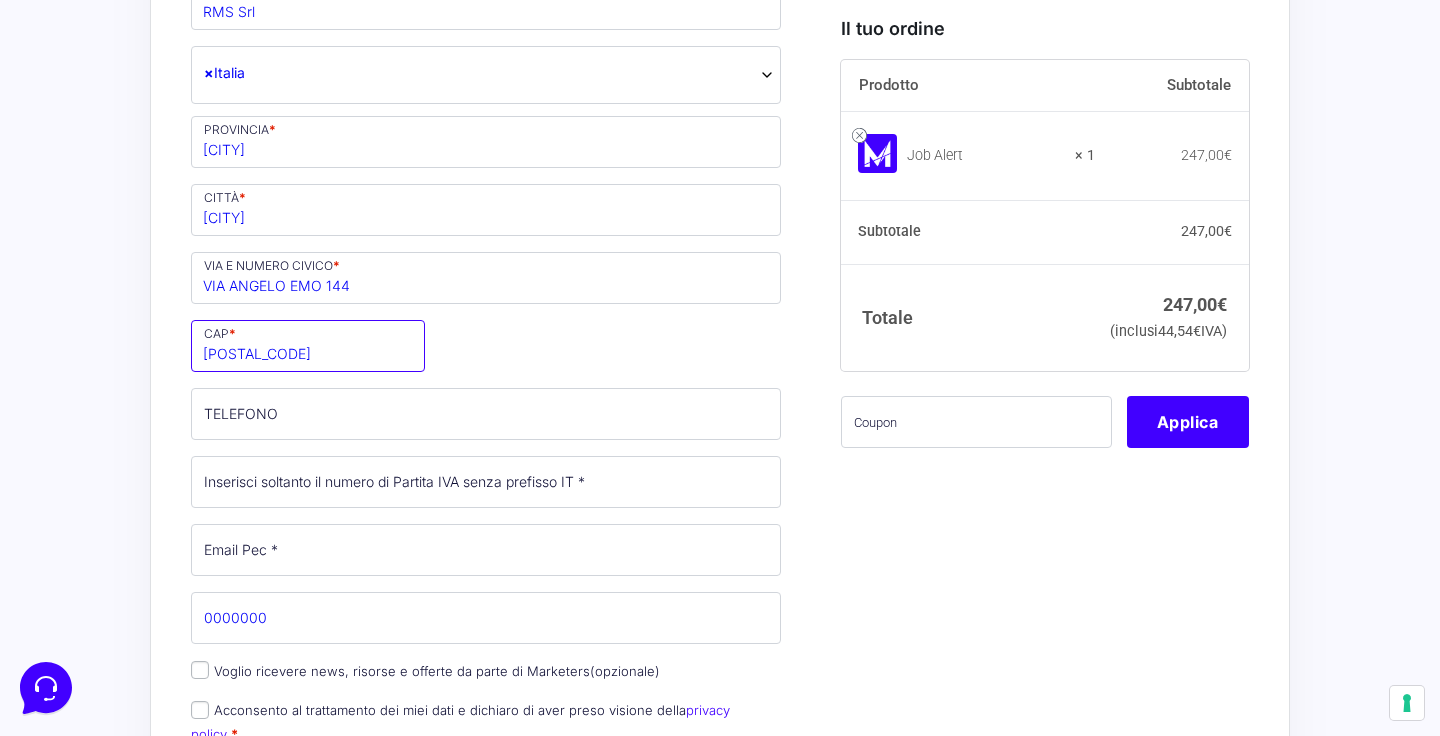 type on "[POSTAL_CODE]" 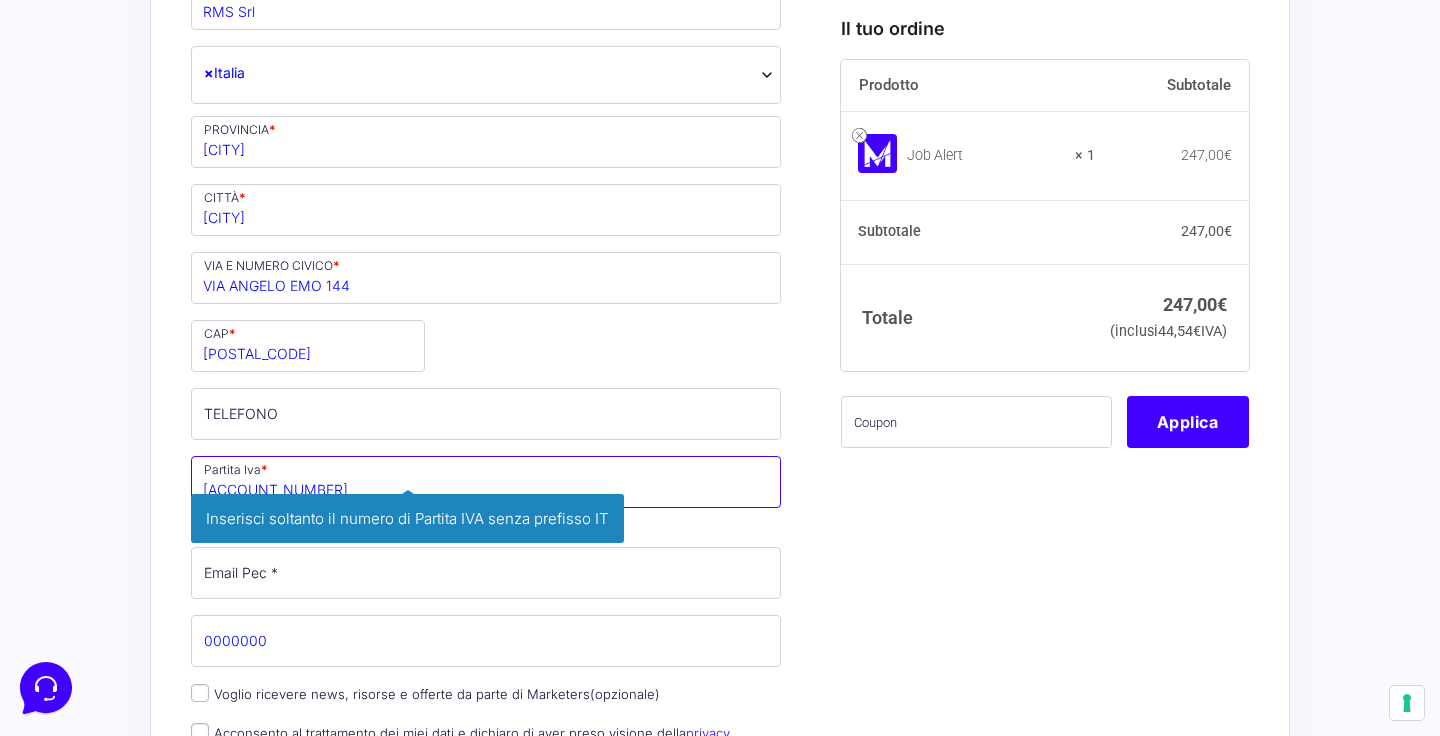 type on "[ACCOUNT_NUMBER]" 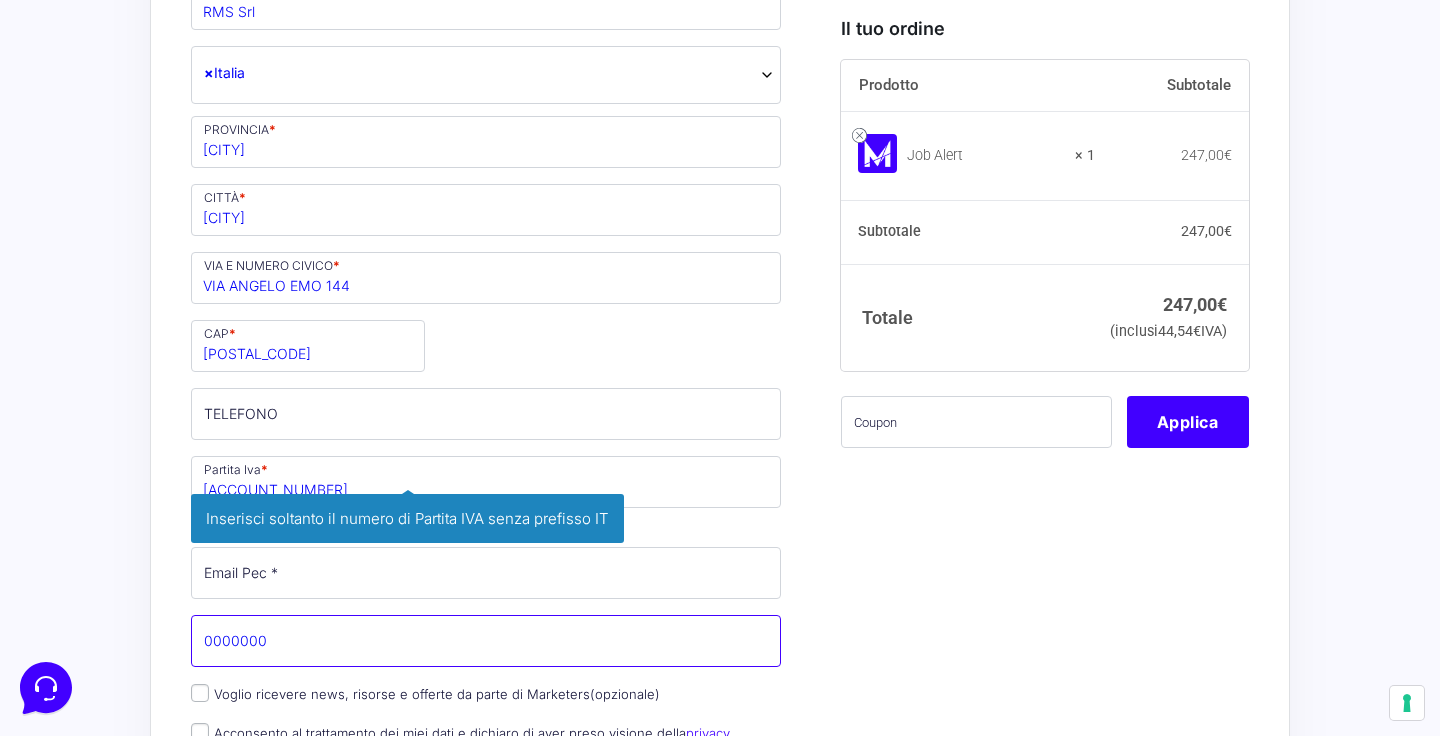 click on "Nome * Michela Cognome * Fioravanti Desideri ricevere fattura? (opzionale) Ragione Sociale * RMS Srl STATO * Afghanistan Albania Algeria Andorra Angola Anguilla Antartide Antigua e Barbuda Arabia Saudita Argentina Armenia Aruba Australia Austria Azerbaigian Bahamas Bahrein Bangladesh Barbados Belgio Belize Benin Bermuda Bhutan Bielorussia Birmania Bolivia Bosnia ed Erzegovina Botswana Brasile Brunei Bulgaria Burkina Faso Burundi Cambogia Camerun Canada Capo Verde Ciad Cile Cina Cipro Città del Vaticano Colombia Comore Corea del Nord Corea del Sud Costa d'Avorio Costa Rica Croazia Cuba Curaçao Danimarca Dominica Ecuador Egitto El Salvador Emirati Arabi Uniti Eritrea Estonia Etiopia Figi Filippine Finlandia Francia Gabon Gambia Georgia Georgia del Sud e Isole Sandwich Australi Germania Ghana Giamaica Giappone Gibilterra Gibuti Giordania Grecia Grenada Groenlandia Guadalupa Guam Guatemala Guernsey Guinea Guinea-Bissau Guinea Equatoriale Guyana Guyana francese Haiti Honduras Hong Kong India Iran" at bounding box center [486, 355] 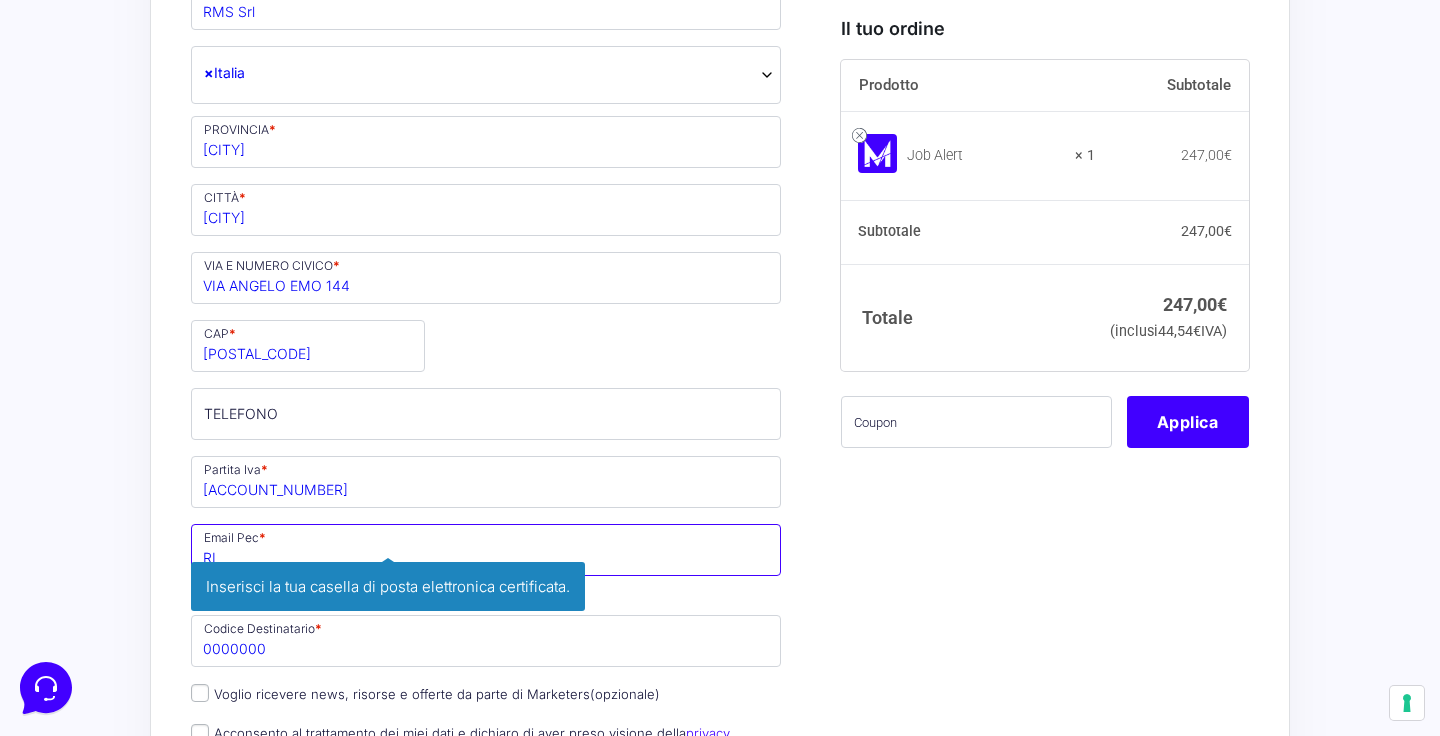 type on "R" 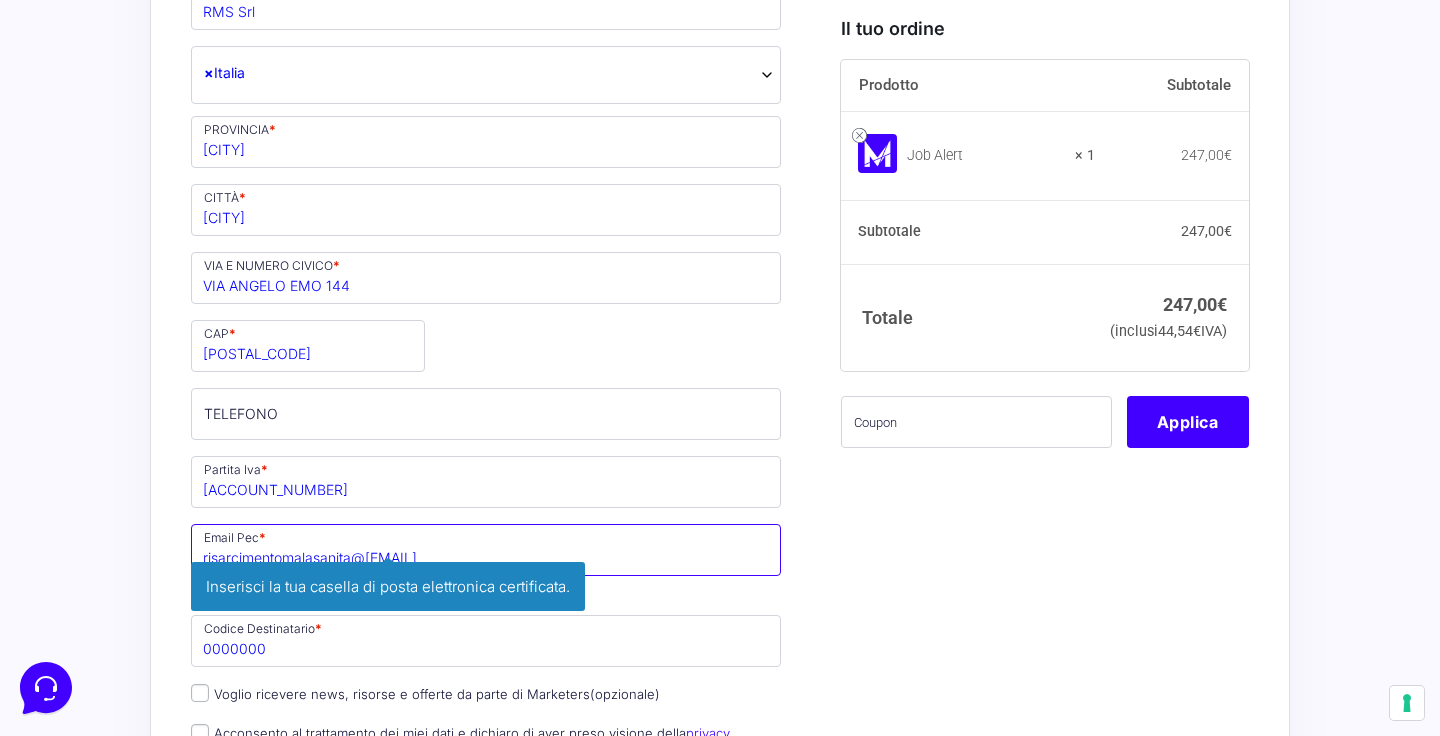 type on "risarcimentomalasanita@[EMAIL]" 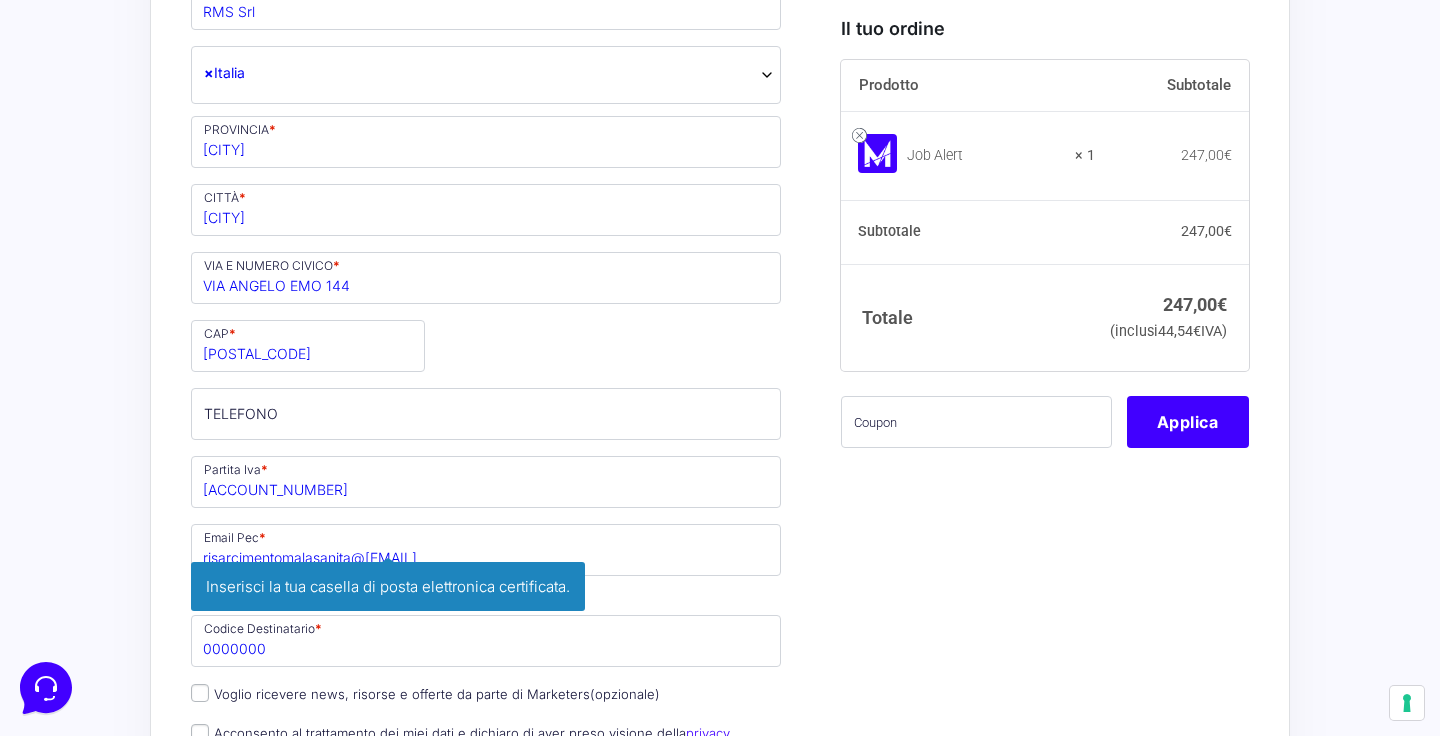 click on "Nome * Michela Cognome * Fioravanti Desideri ricevere fattura? (opzionale) Ragione Sociale * RMS Srl STATO * Afghanistan Albania Algeria Andorra Angola Anguilla Antartide Antigua e Barbuda Arabia Saudita Argentina Armenia Aruba Australia Austria Azerbaigian Bahamas Bahrein Bangladesh Barbados Belgio Belize Benin Bermuda Bhutan Bielorussia Birmania Bolivia Bosnia ed Erzegovina Botswana Brasile Brunei Bulgaria Burkina Faso Burundi Cambogia Camerun Canada Capo Verde Ciad Cile Cina Cipro Città del Vaticano Colombia Comore Corea del Nord Corea del Sud Costa d'Avorio Costa Rica Croazia Cuba Curaçao Danimarca Dominica Ecuador Egitto El Salvador Emirati Arabi Uniti Eritrea Estonia Etiopia Figi Filippine Finlandia Francia Gabon Gambia Georgia Georgia del Sud e Isole Sandwich Australi Germania Ghana Giamaica Giappone Gibilterra Gibuti Giordania Grecia Grenada Groenlandia Guadalupa Guam Guatemala Guernsey Guinea Guinea-Bissau Guinea Equatoriale Guyana Guyana francese Haiti Honduras Hong Kong India Iran" at bounding box center (486, 355) 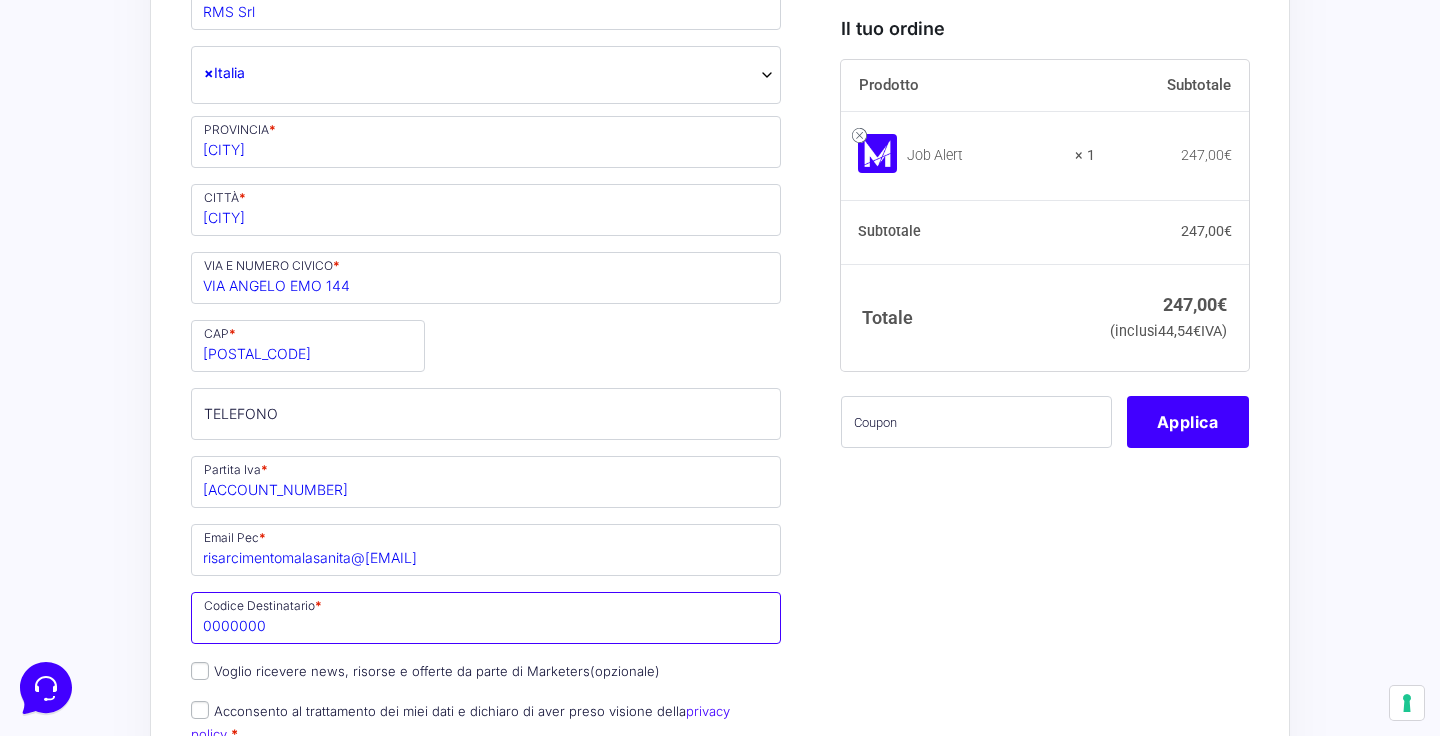 click on "Codice Destinatario * 0000000 Inserisci il tuo codice destinatario per la fatturazione elettronica. Se non ne sei in possesso o la tua partita IVA è estera inserisci il valore 0000000." at bounding box center [486, 618] 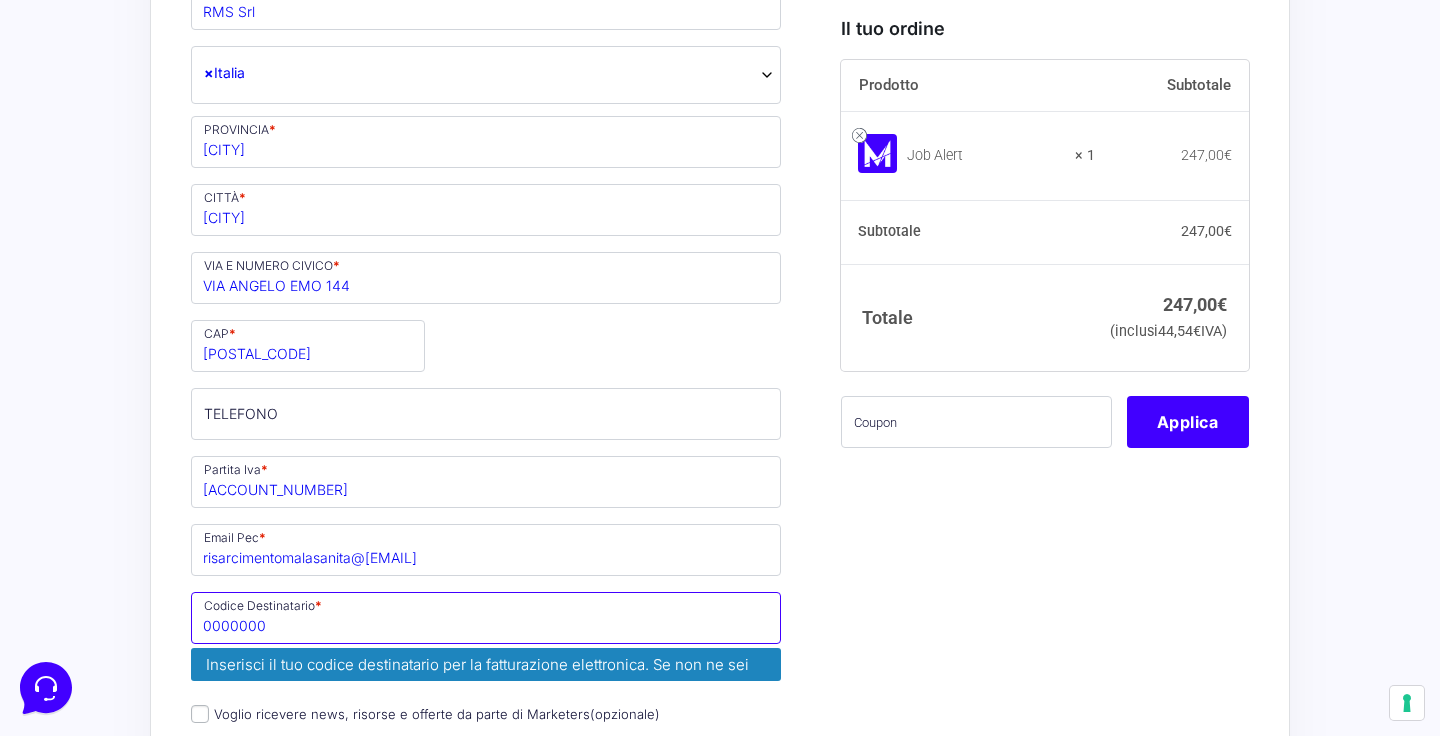 click on "0000000" at bounding box center (486, 618) 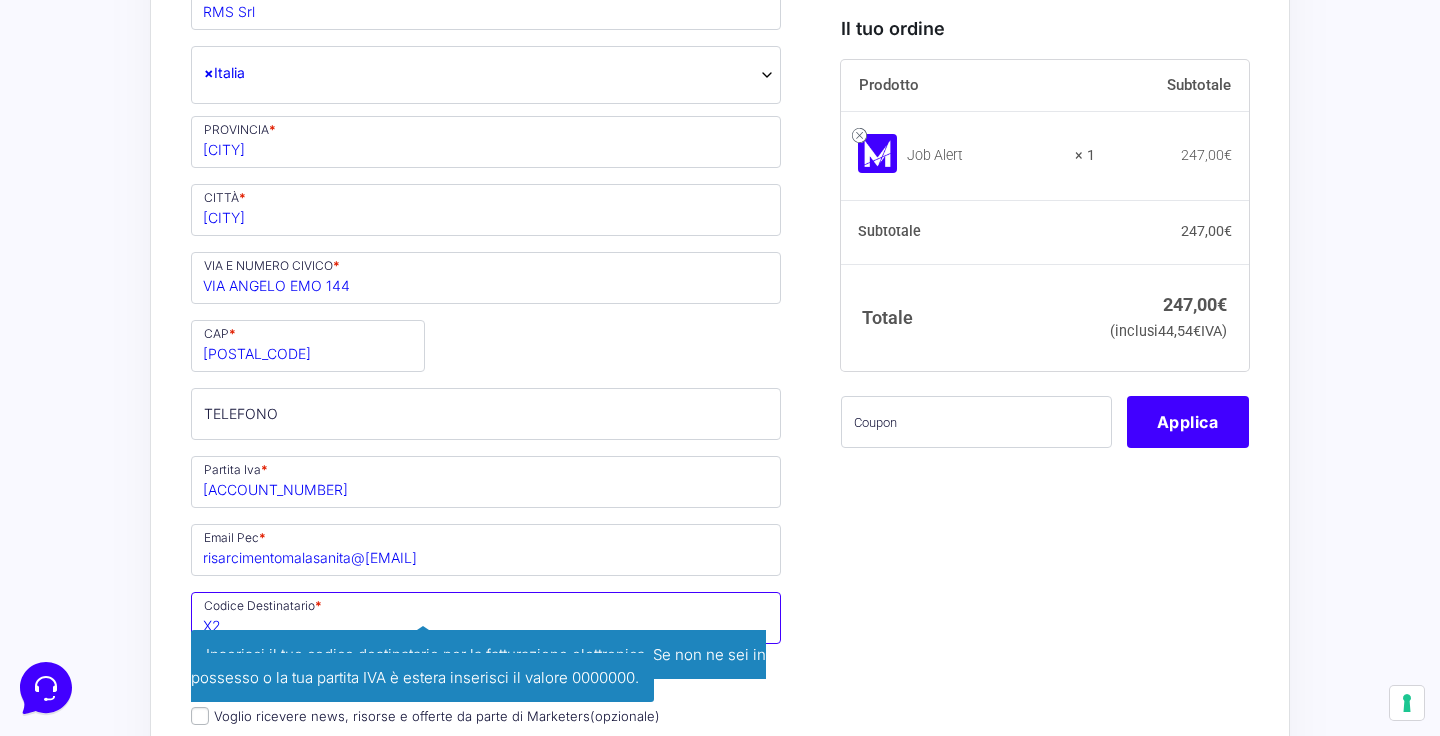 type on "X" 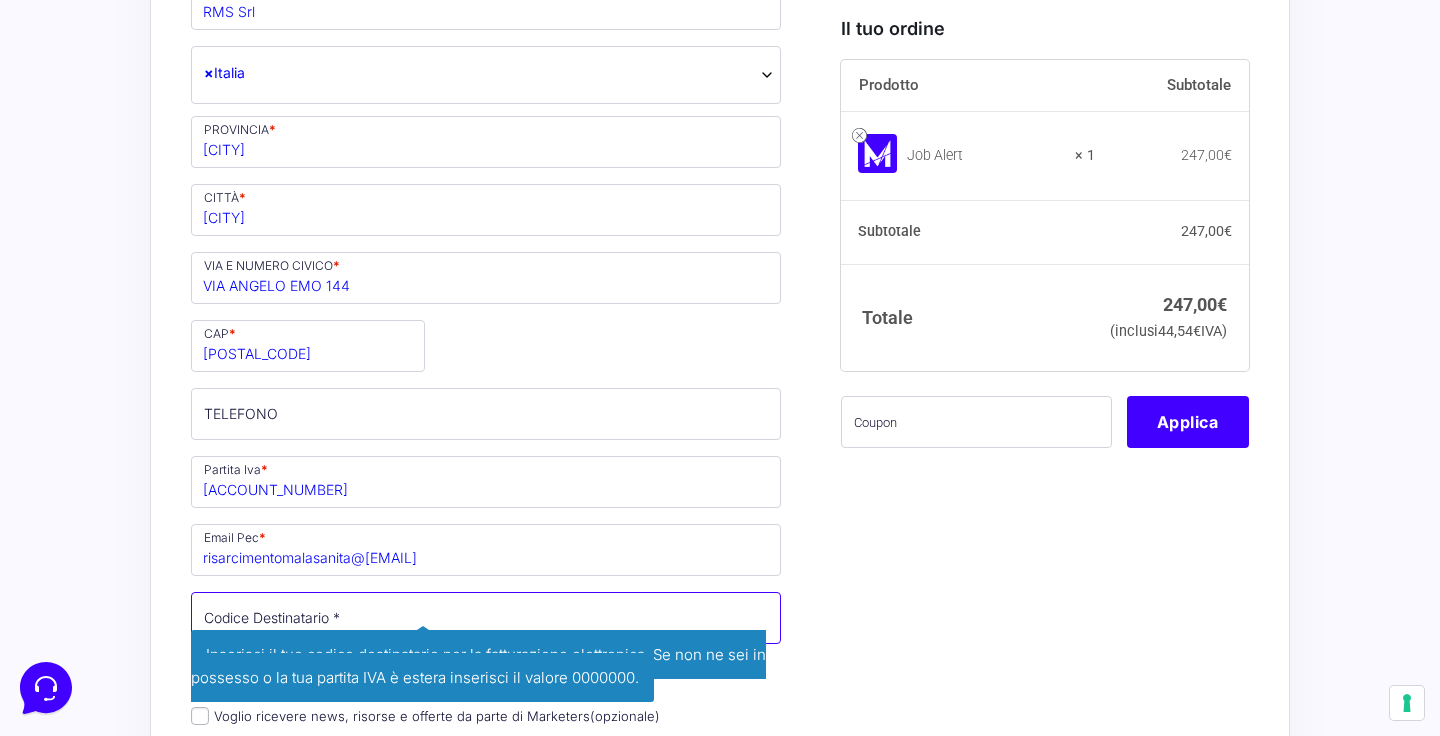 paste on "X2PH38J" 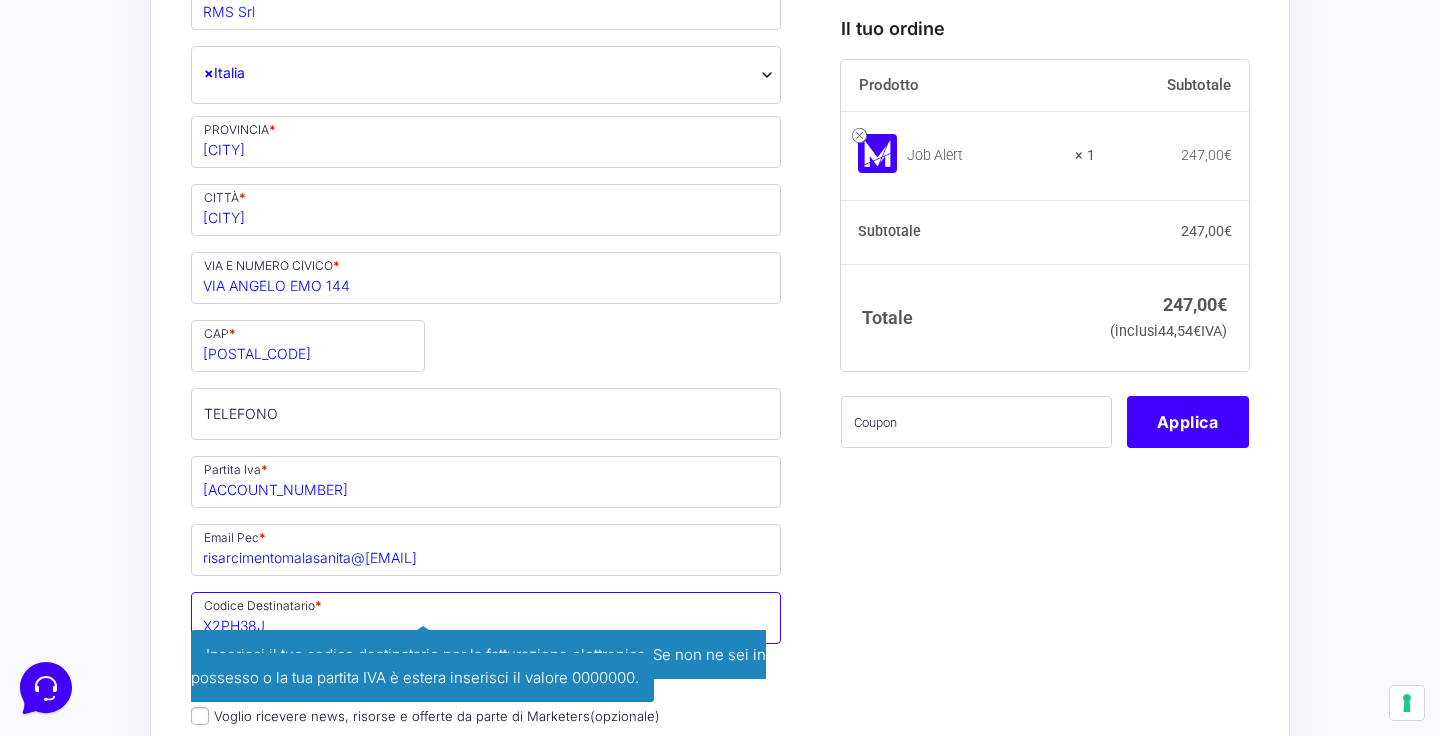 type on "X2PH38J" 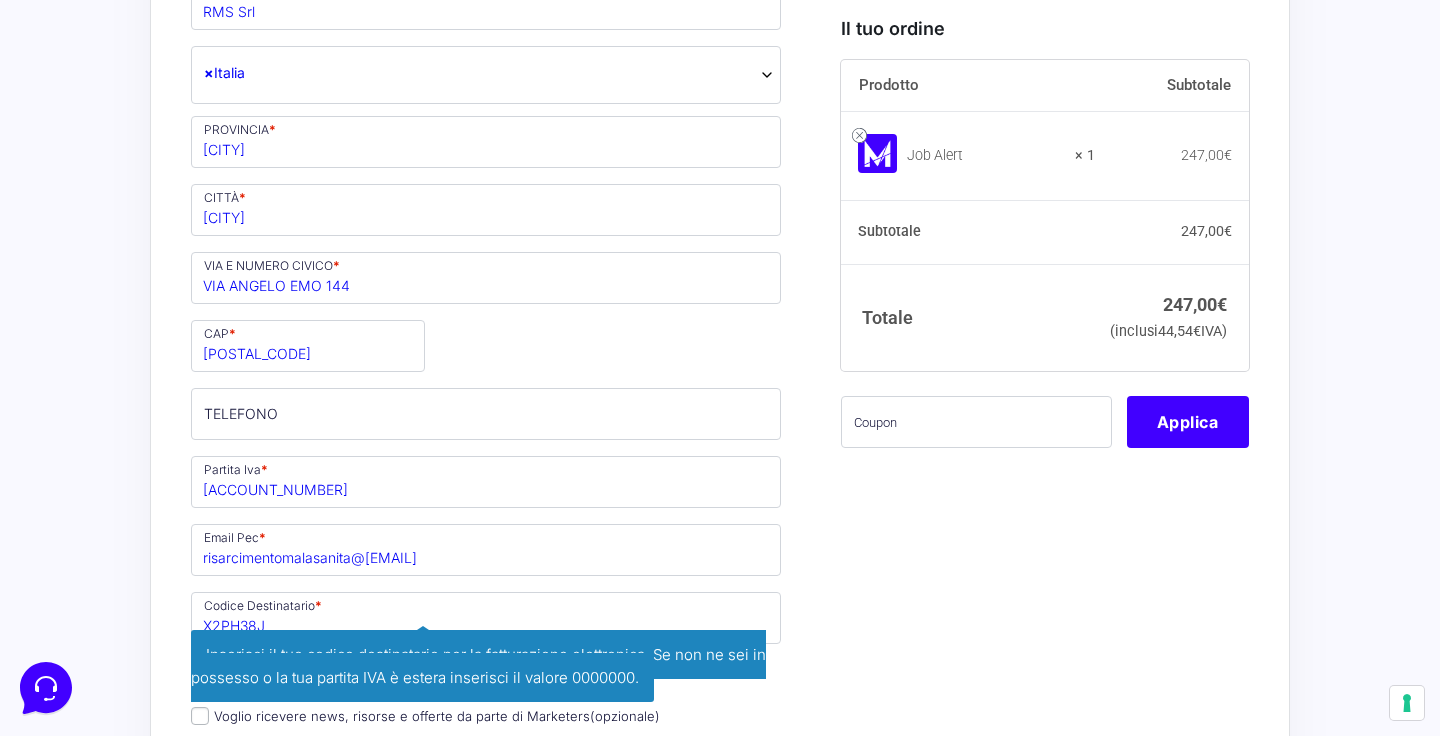 click on "Il tuo ordine
Prodotto
Subtotale
Job Alert  						  × 1
247,00 €
Subtotale
247,00 €
Totale
247,00 €   (inclusi  44,54 €  IVA)
Applica" at bounding box center [1037, 570] 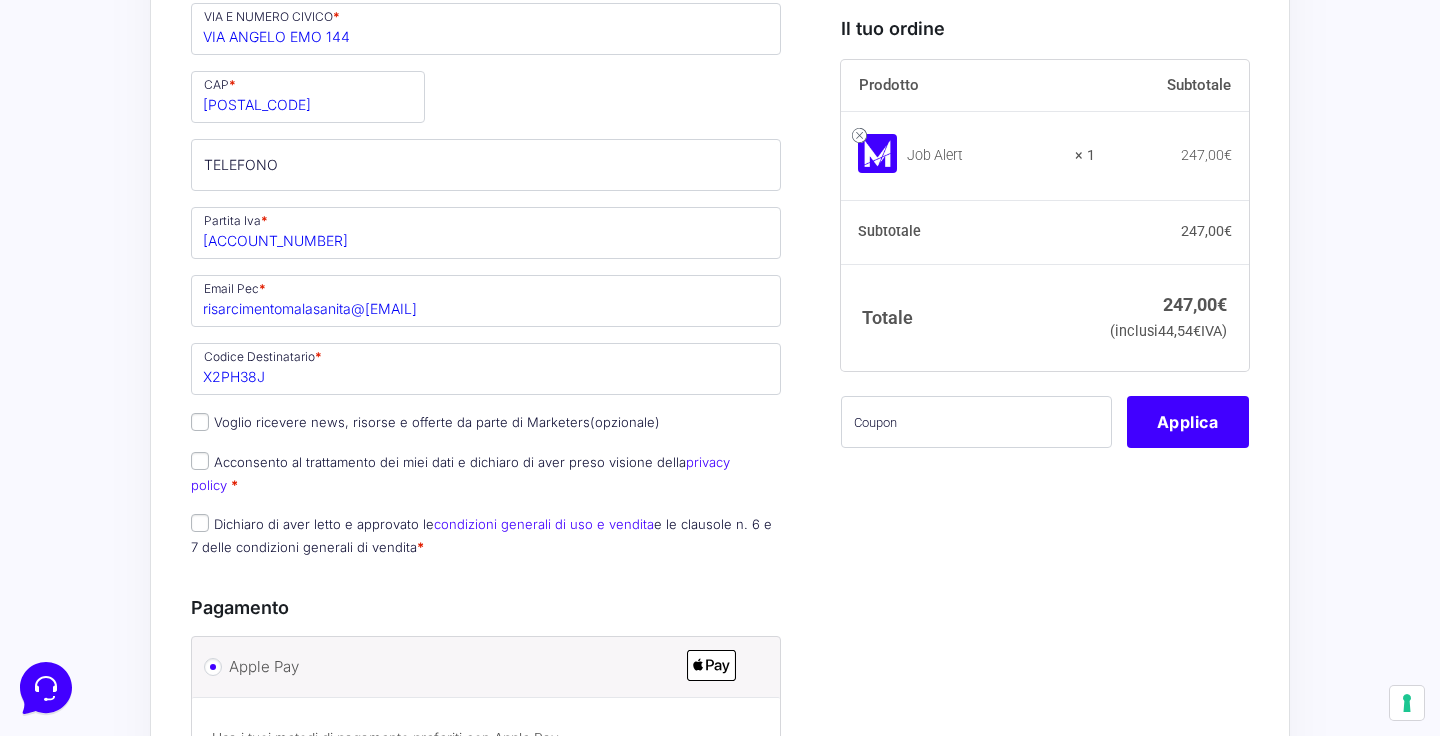 scroll, scrollTop: 865, scrollLeft: 0, axis: vertical 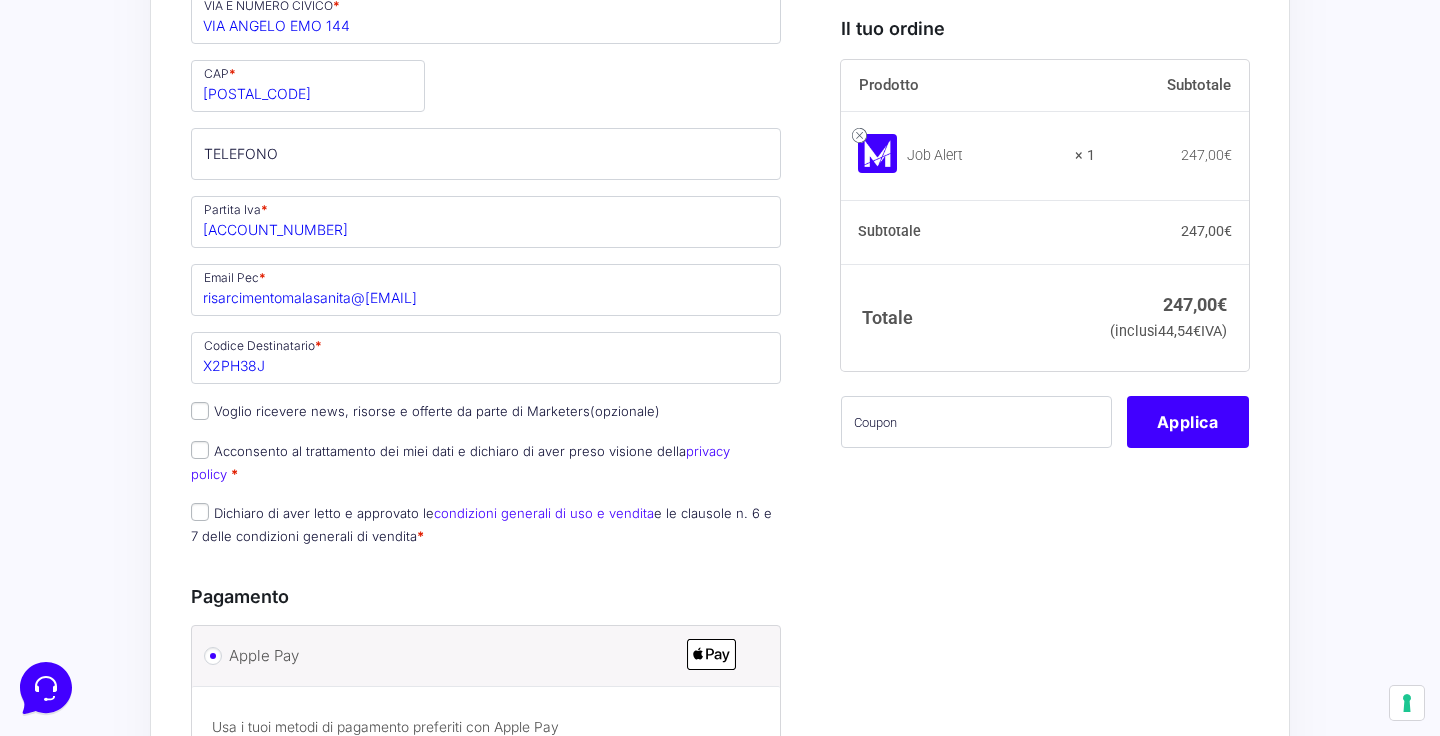click on "Voglio ricevere news, risorse e offerte da parte di Marketers  (opzionale)" at bounding box center (200, 411) 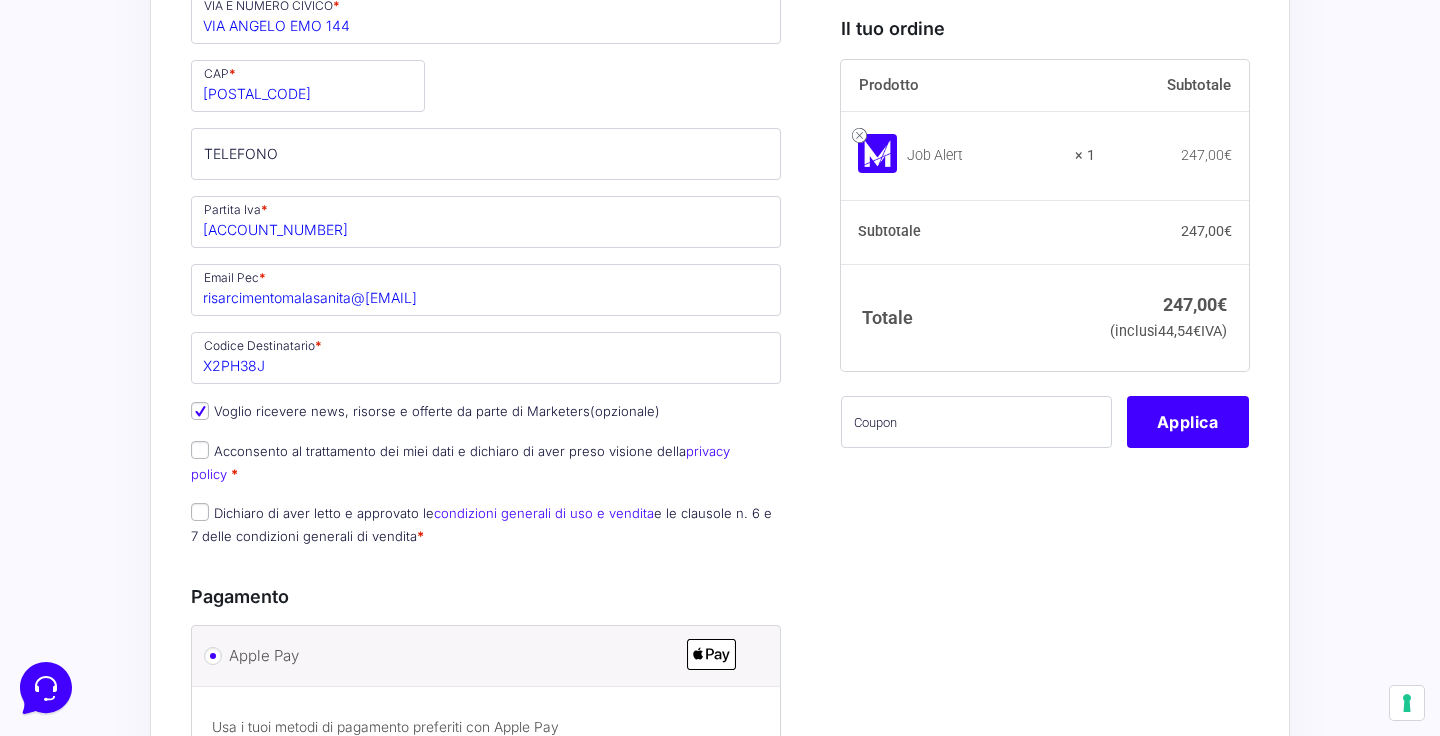 click on "Acconsento al trattamento dei miei dati e dichiaro di aver preso visione della  privacy policy   *" at bounding box center [200, 450] 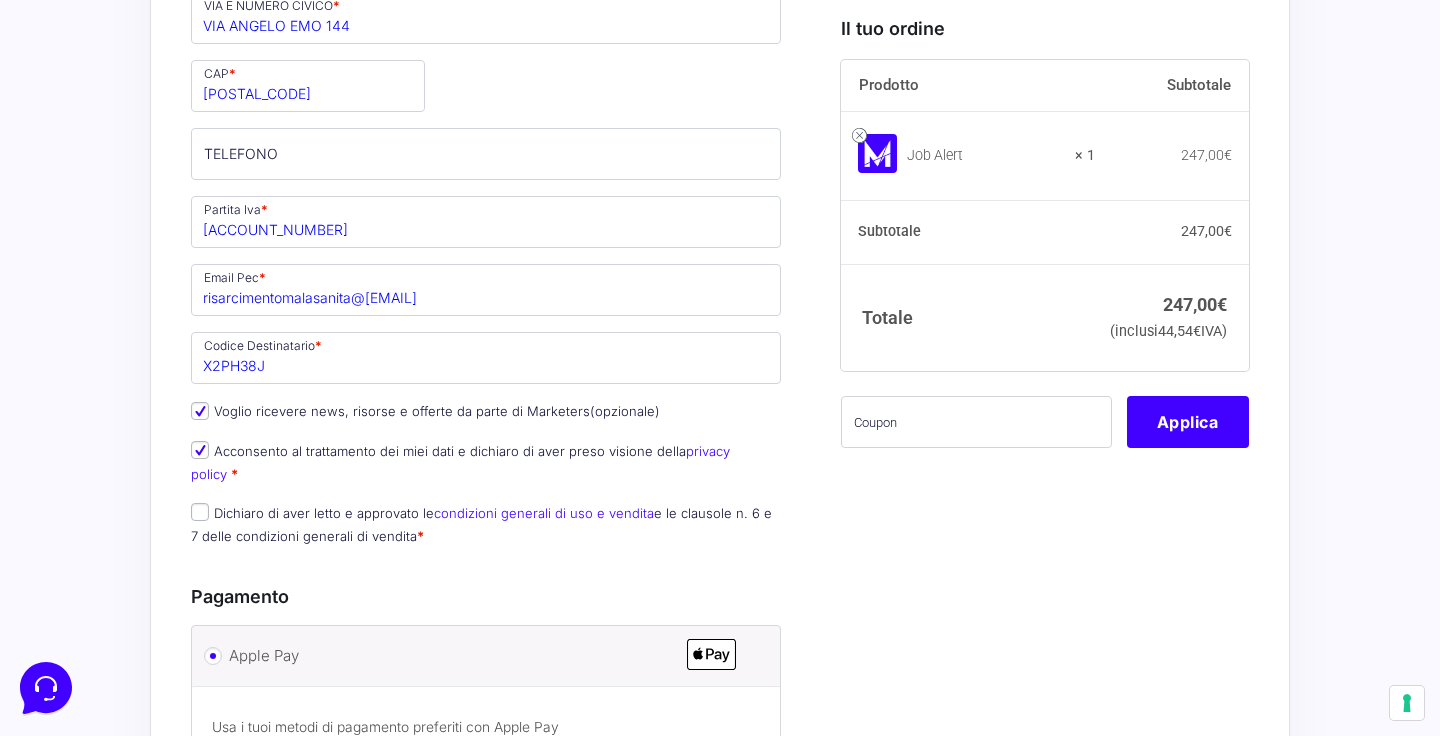 click on "Dichiaro di aver letto e approvato le  condizioni generali di uso e vendita  e le clausole n. 6 e 7 delle condizioni generali di vendita  *" at bounding box center (200, 512) 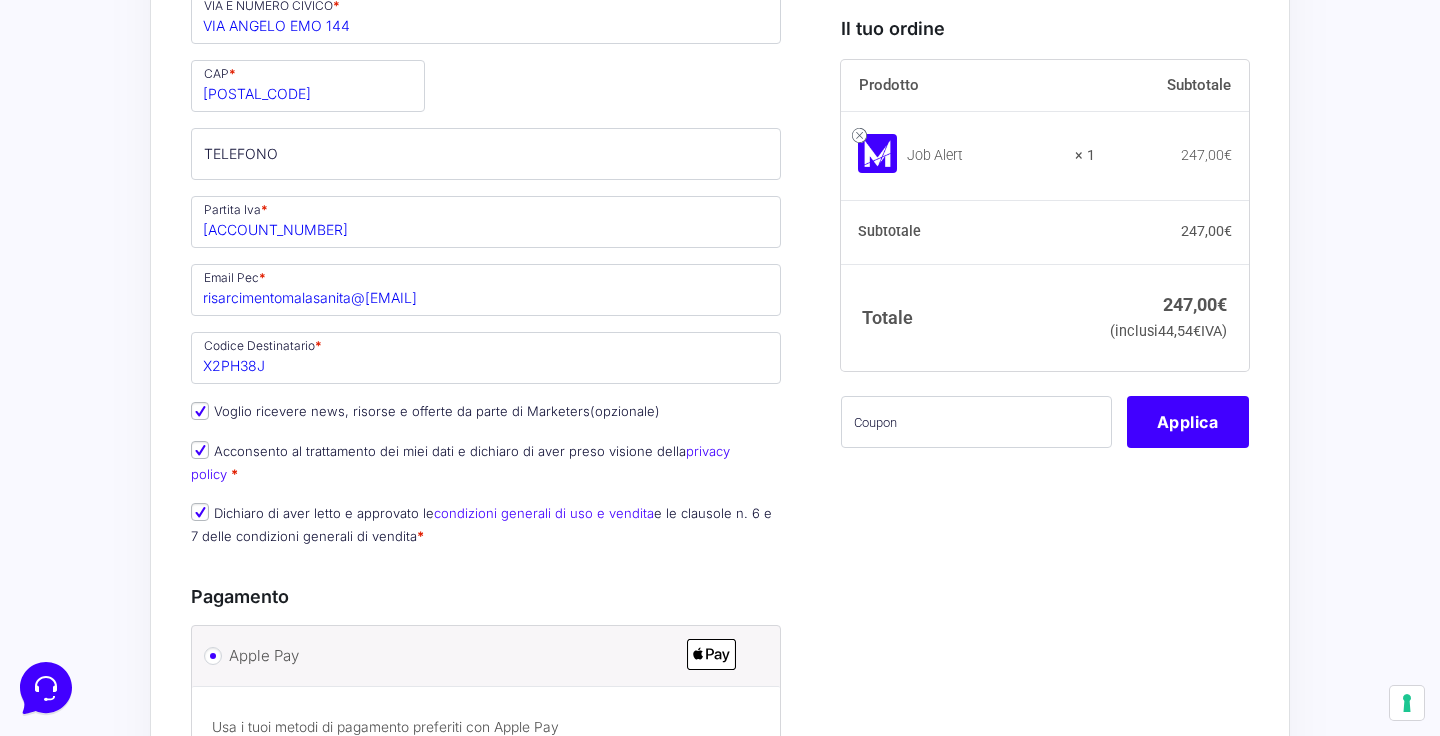 click on "Pagamento" at bounding box center (486, 596) 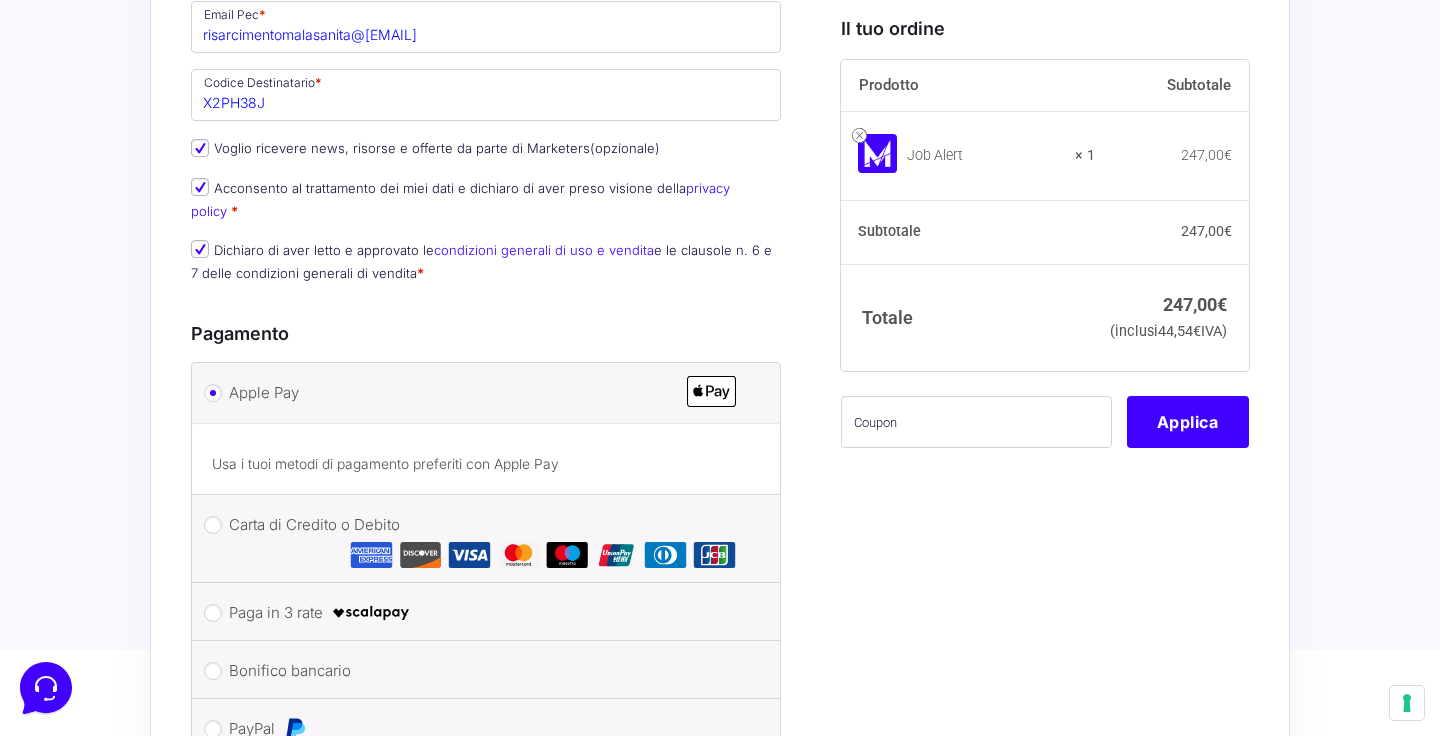 scroll, scrollTop: 1199, scrollLeft: 0, axis: vertical 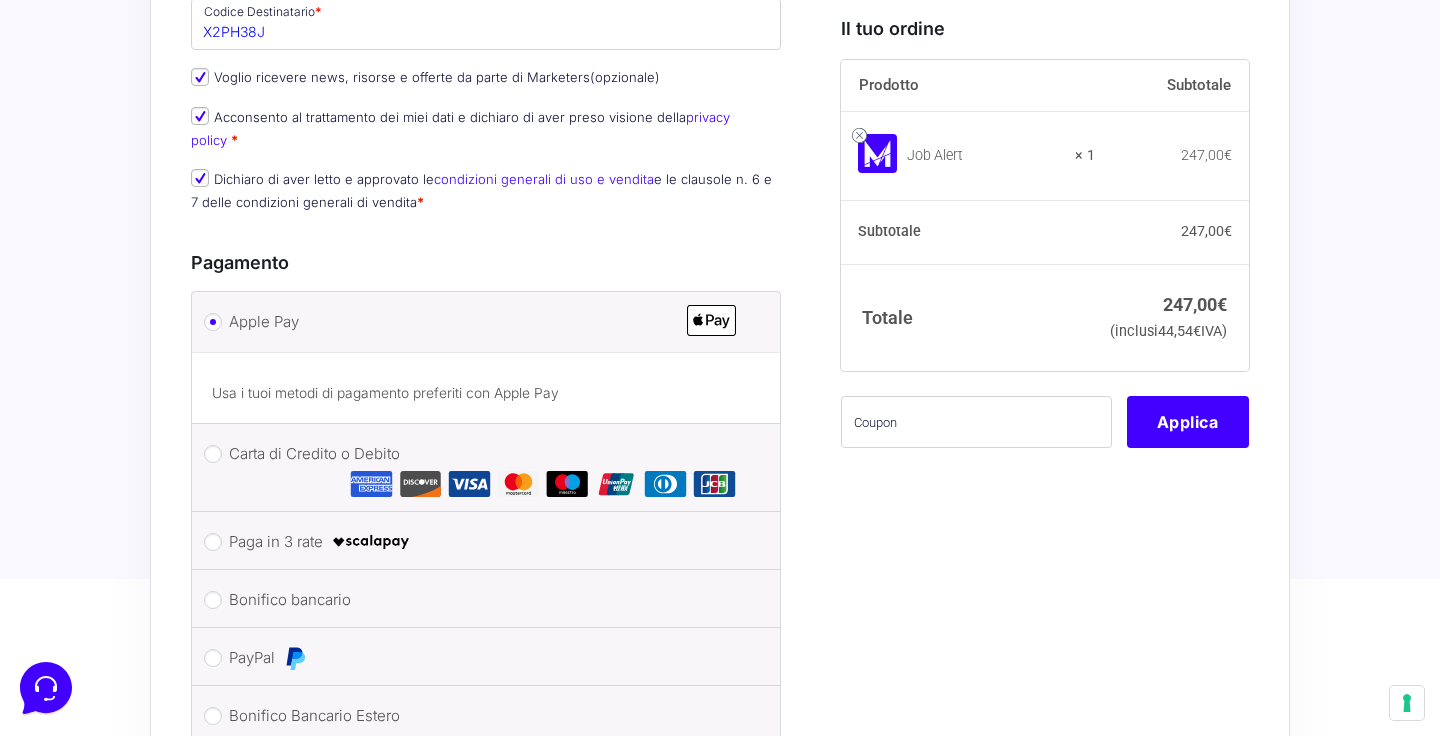 click on "Carta di Credito o Debito" at bounding box center [213, 454] 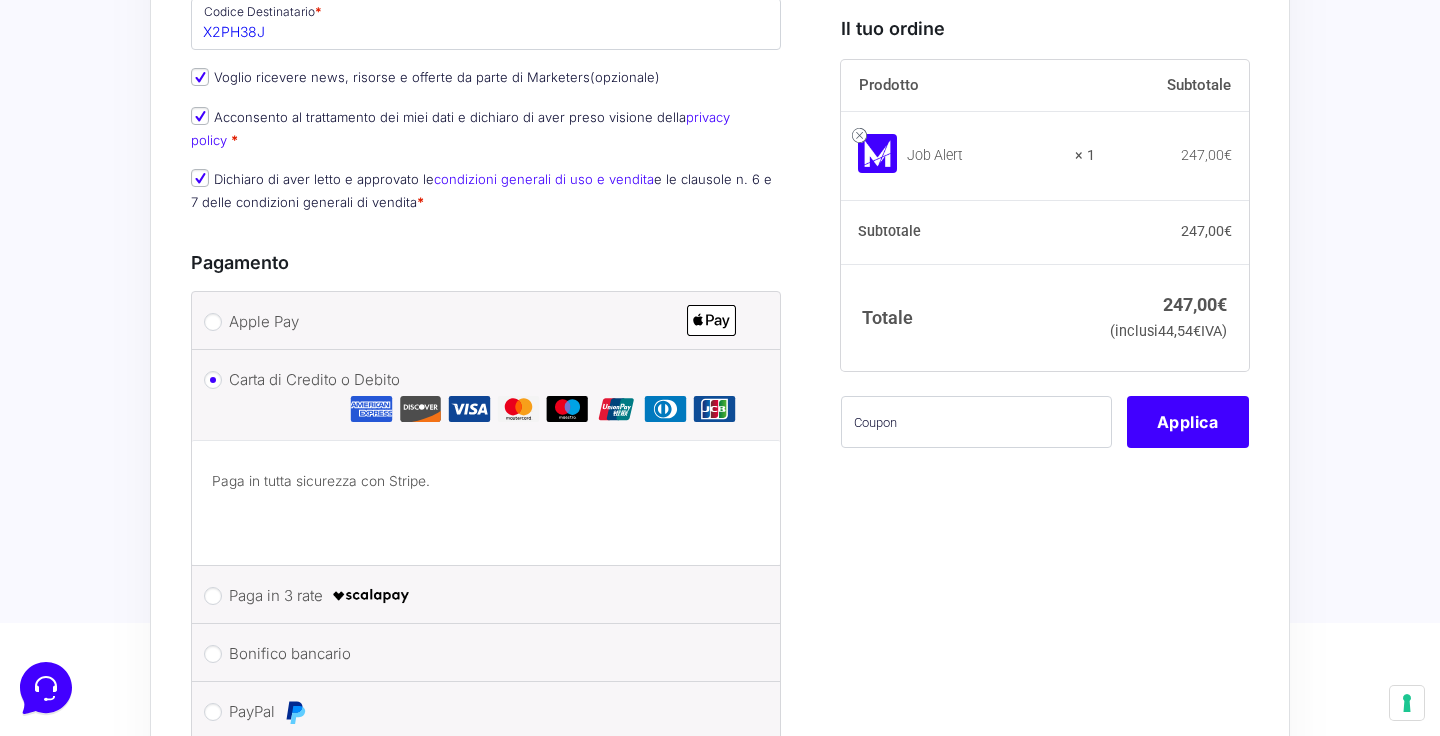 click at bounding box center (486, 511) 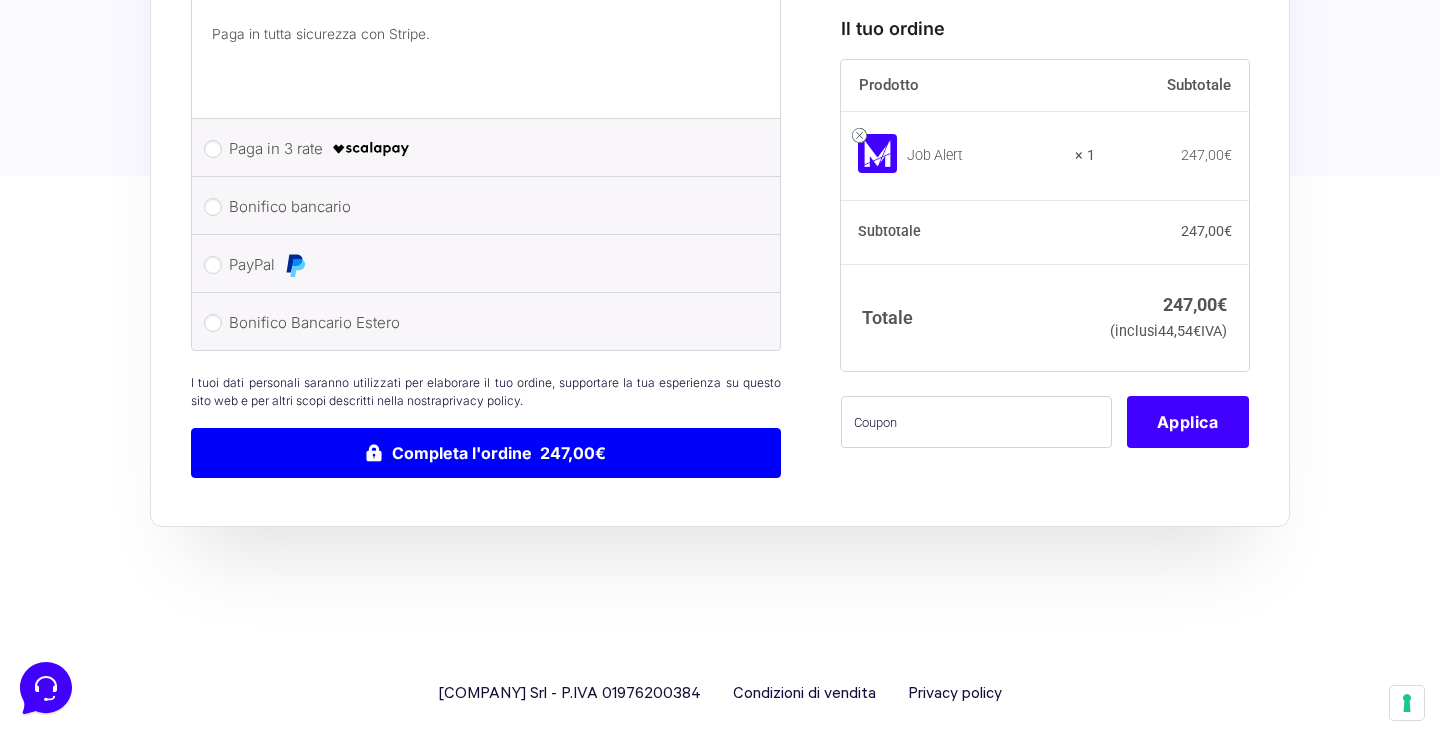 scroll, scrollTop: 1645, scrollLeft: 0, axis: vertical 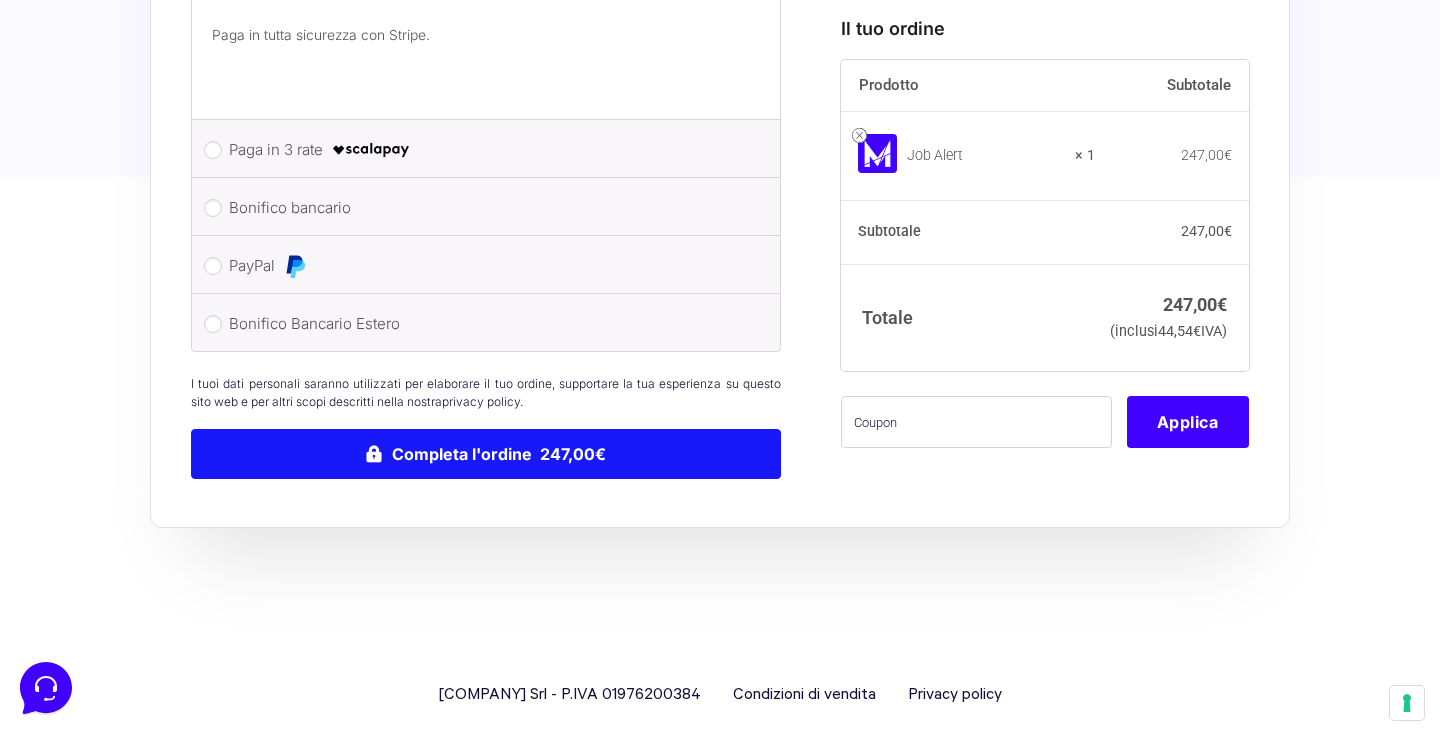 click on "Completa l'ordine  247,00€" at bounding box center (486, 454) 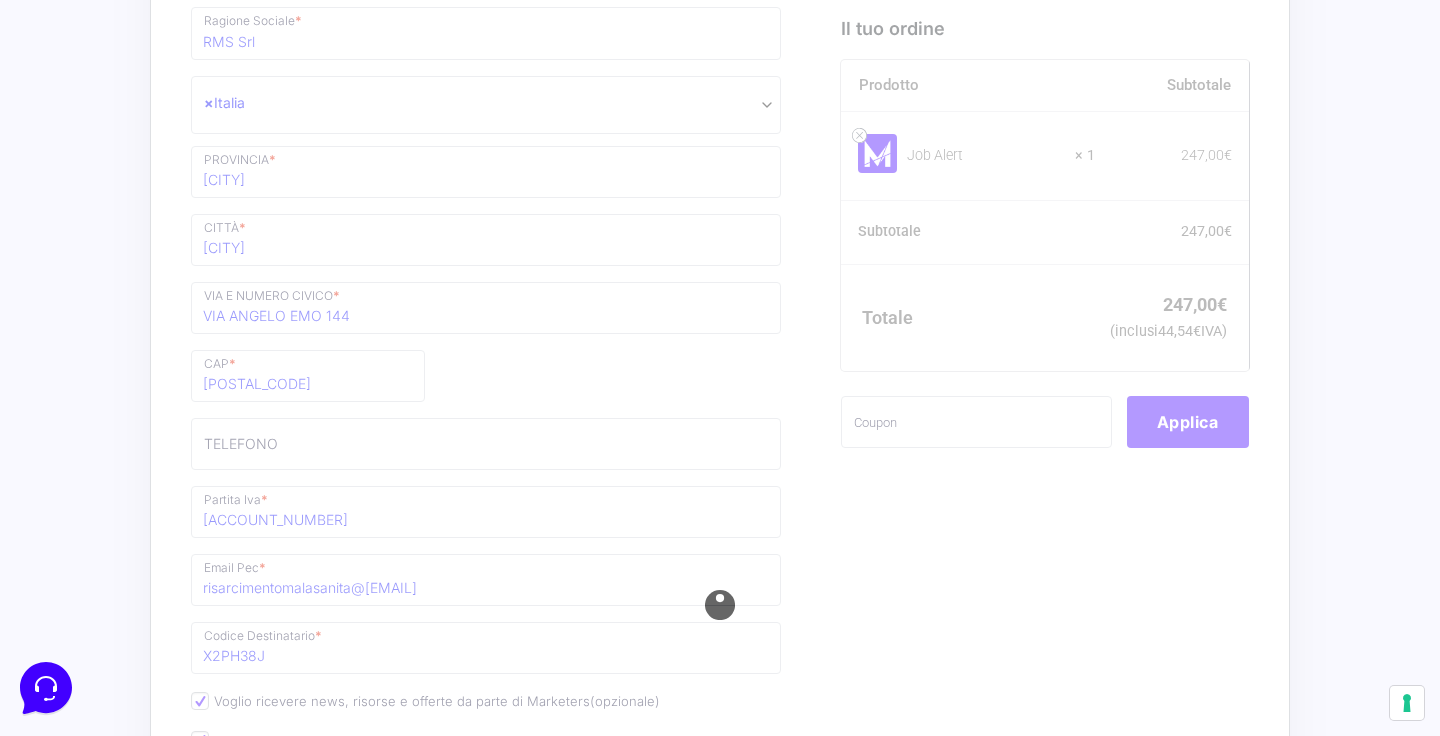 scroll, scrollTop: 377, scrollLeft: 0, axis: vertical 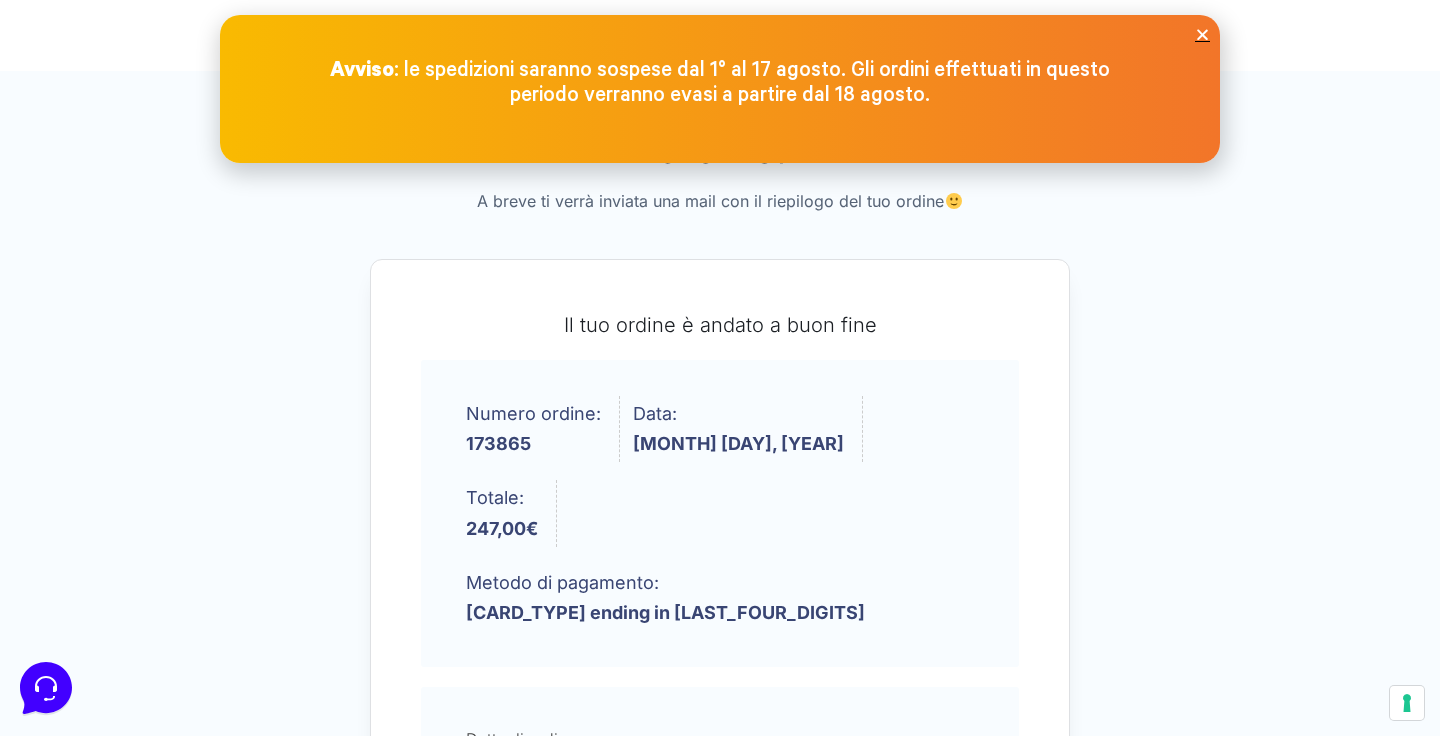 click at bounding box center [1202, 34] 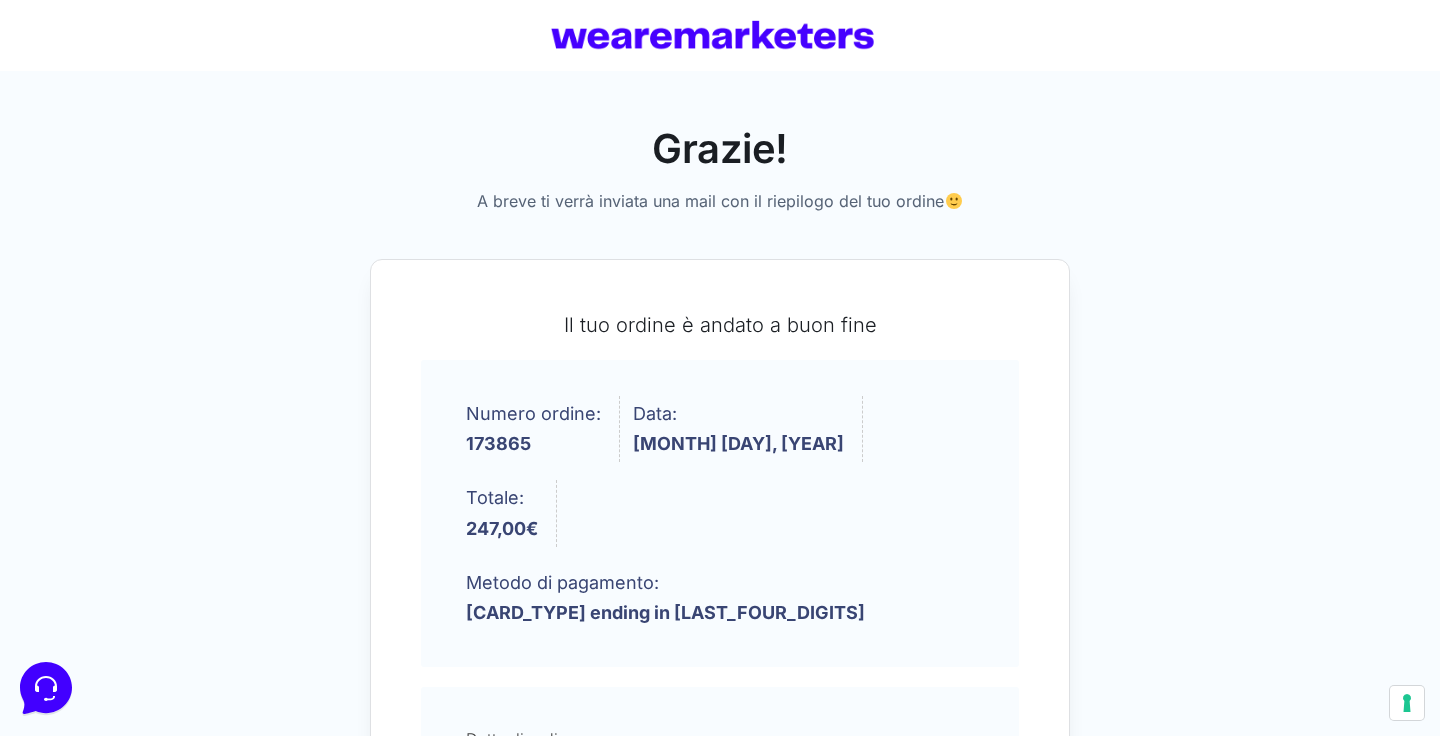 scroll, scrollTop: 0, scrollLeft: 0, axis: both 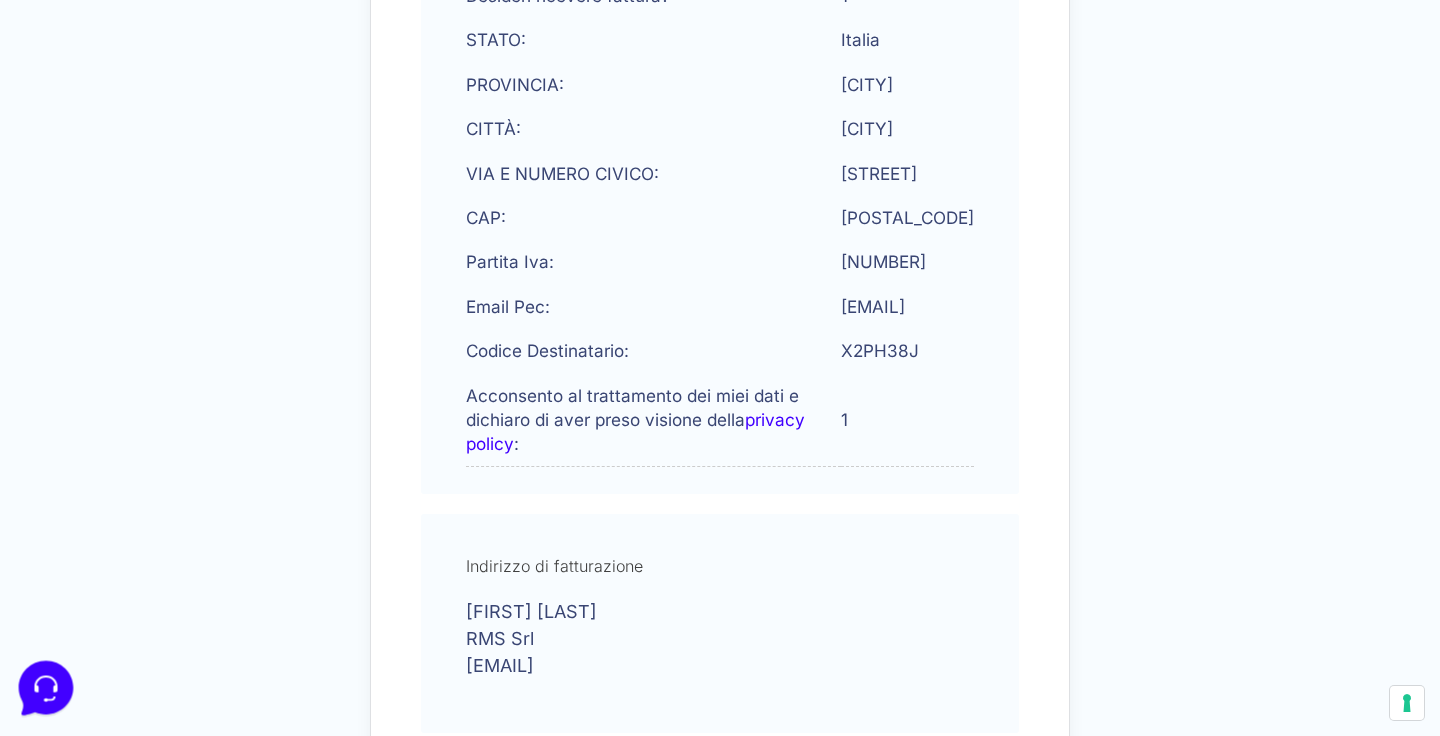 click 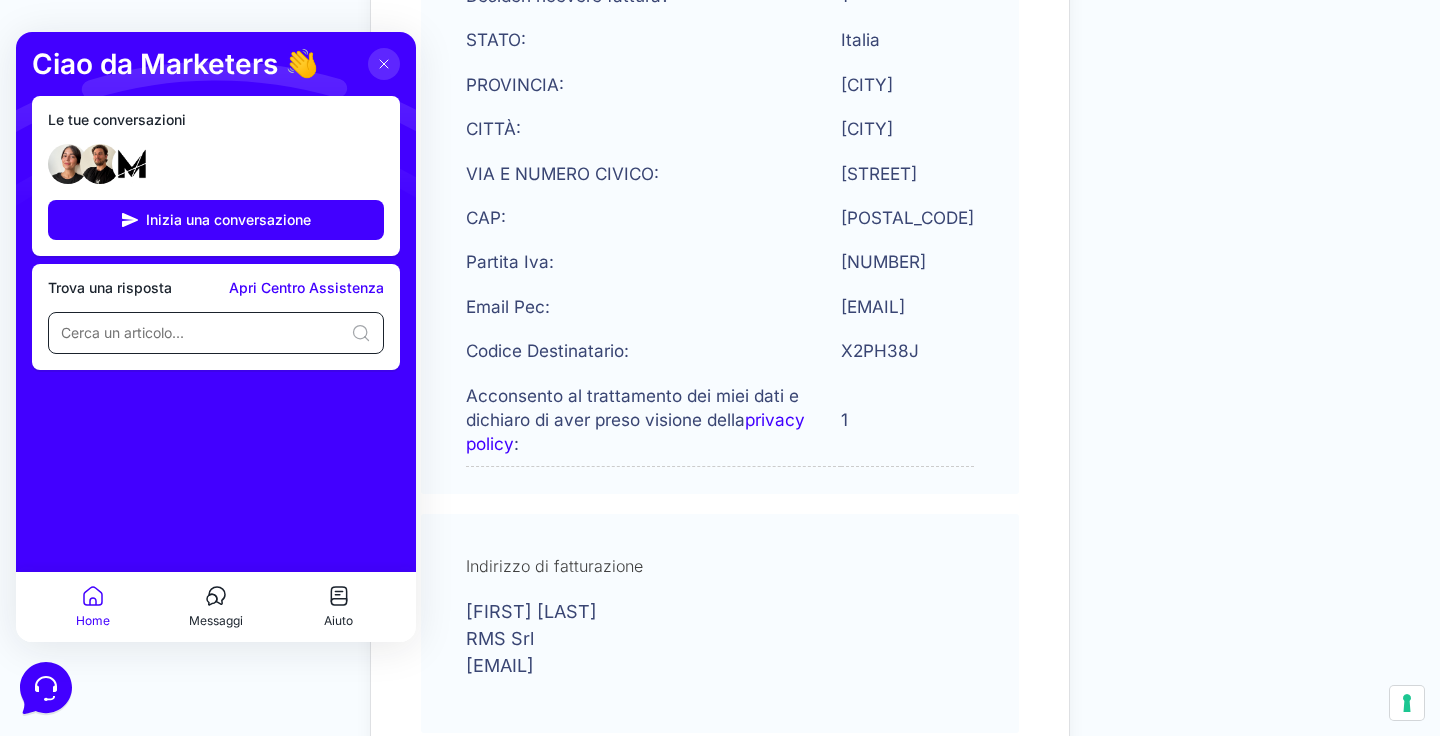 click at bounding box center [202, 333] 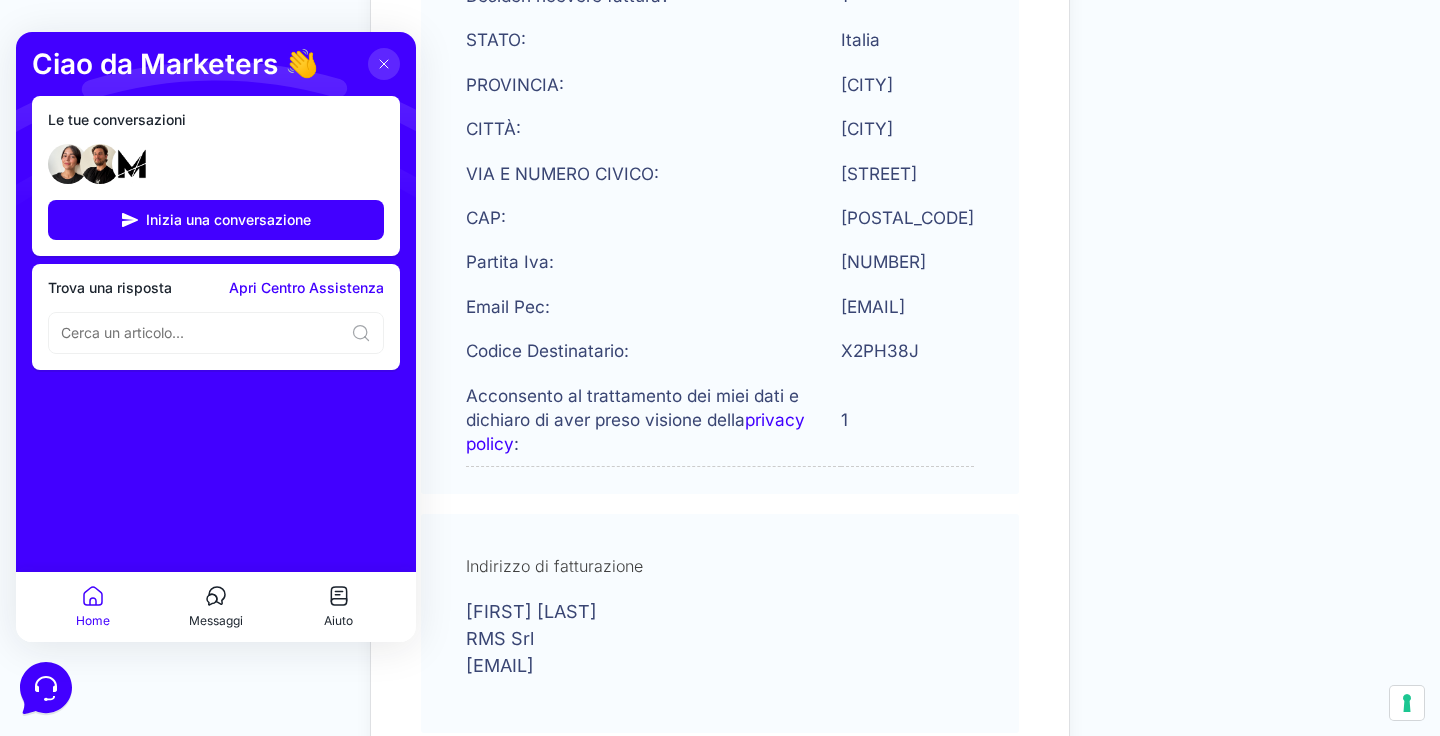 click on "Le tue conversazioni Inizia una conversazione" at bounding box center [216, 176] 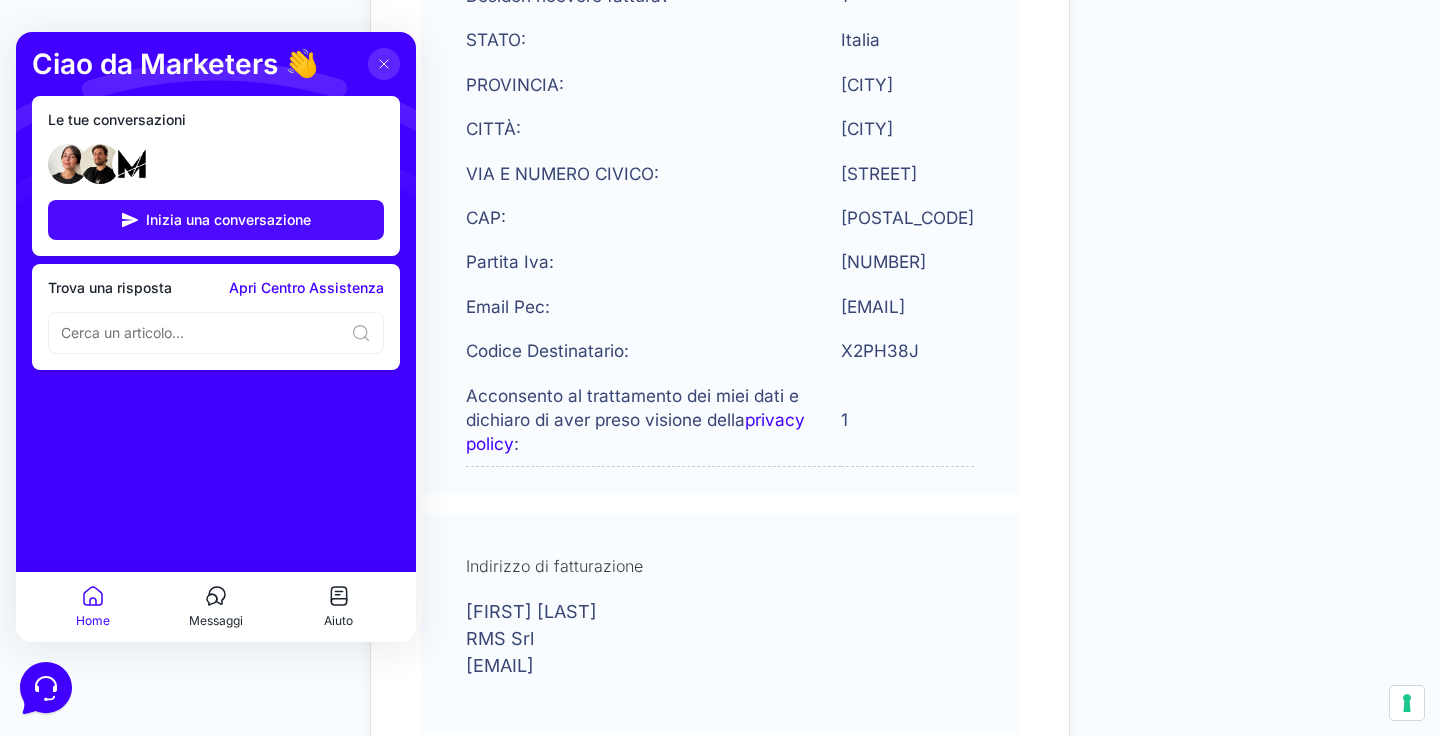 click on "Inizia una conversazione" at bounding box center (228, 220) 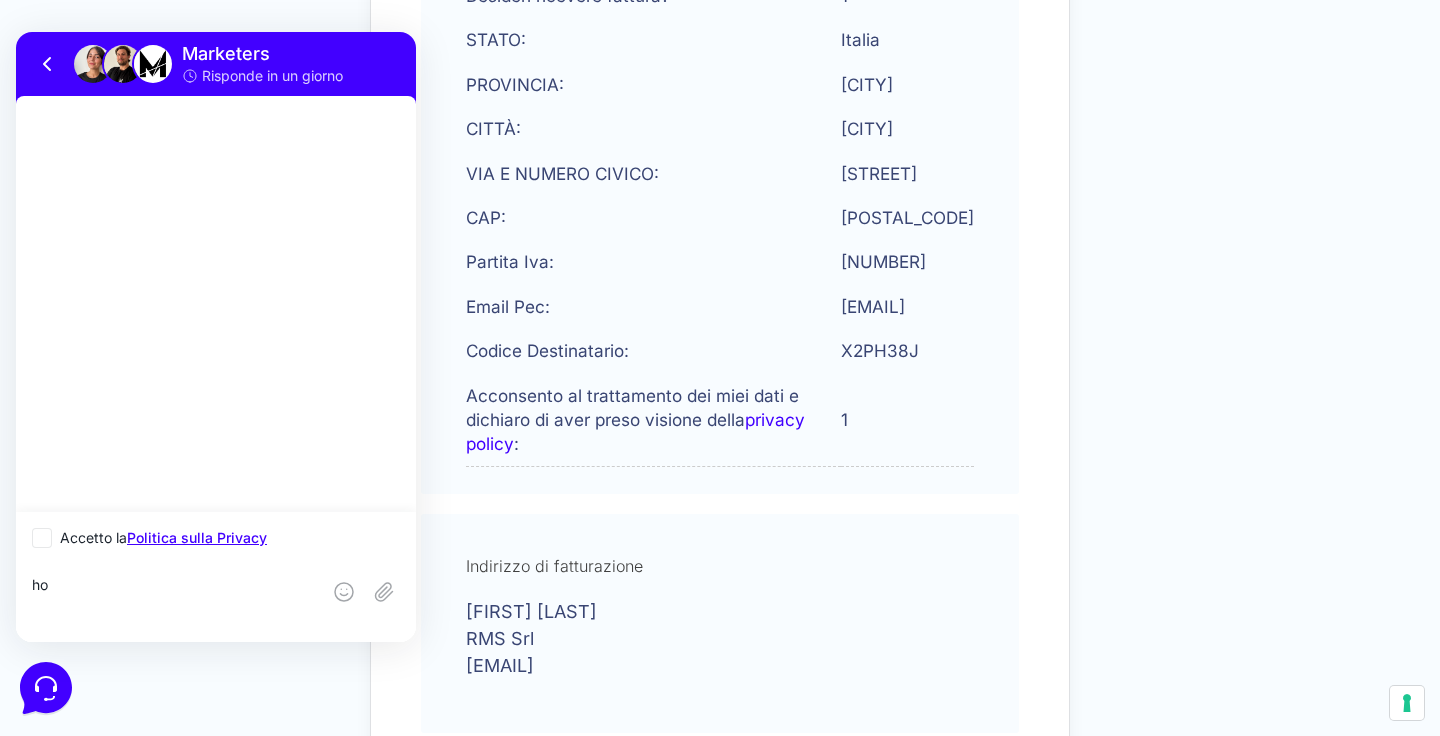 type on "h" 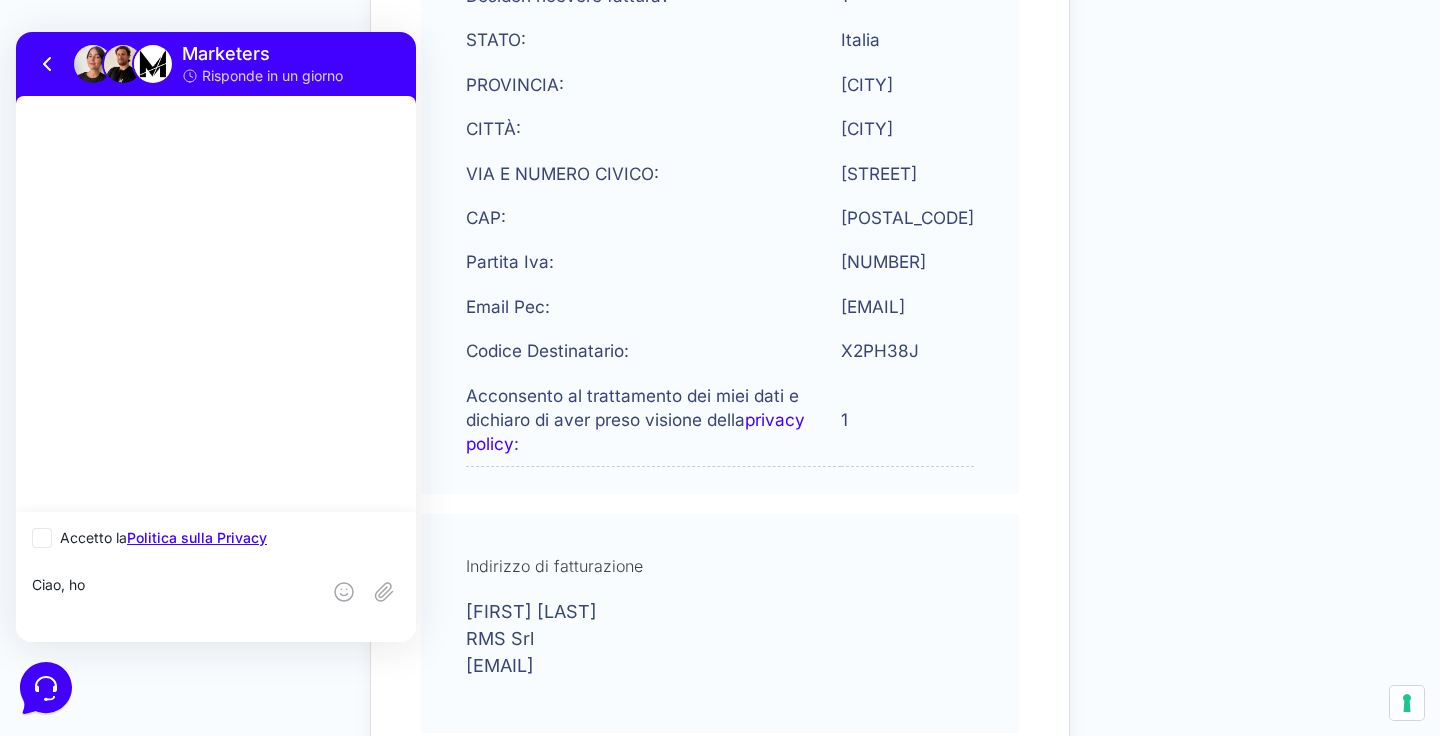 type on "Ciao, ho" 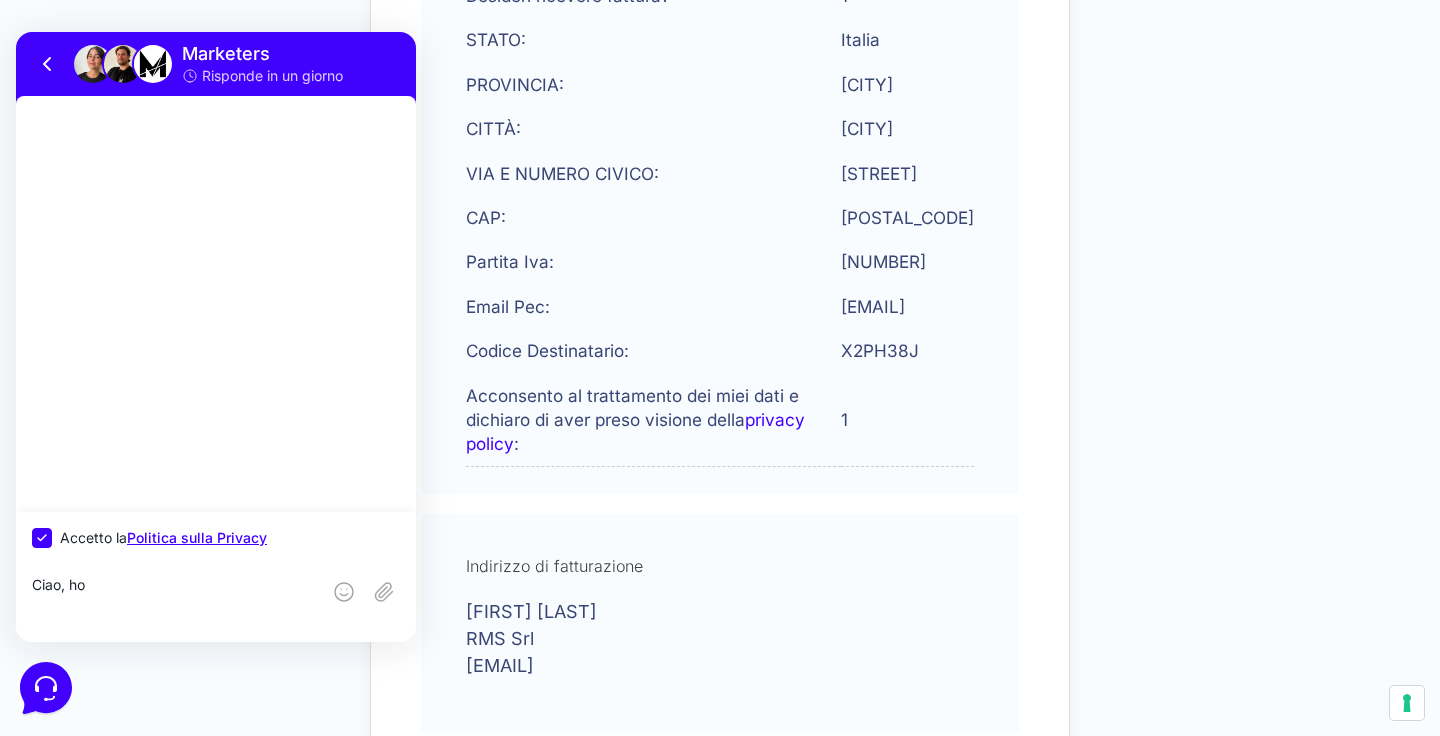 checkbox on "true" 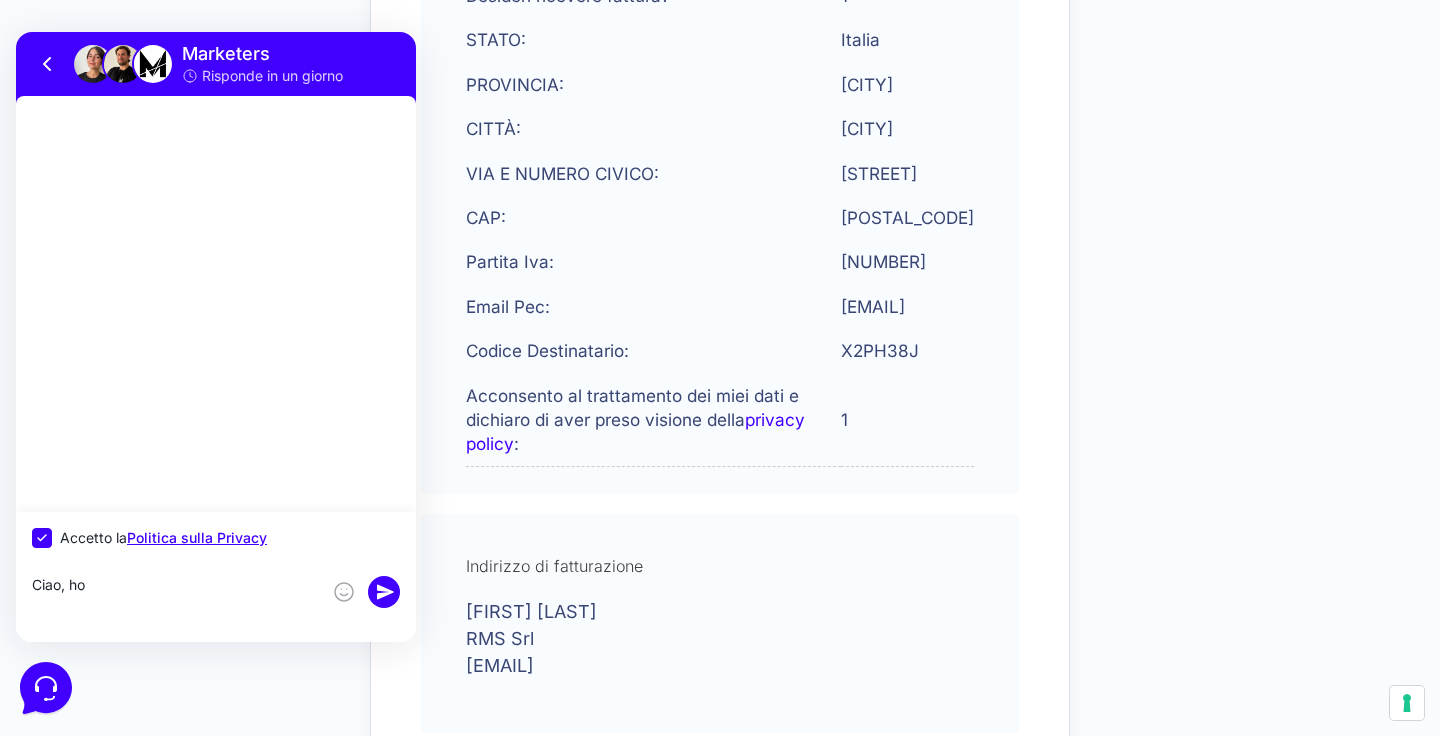 click on "Ciao, ho" at bounding box center (176, 603) 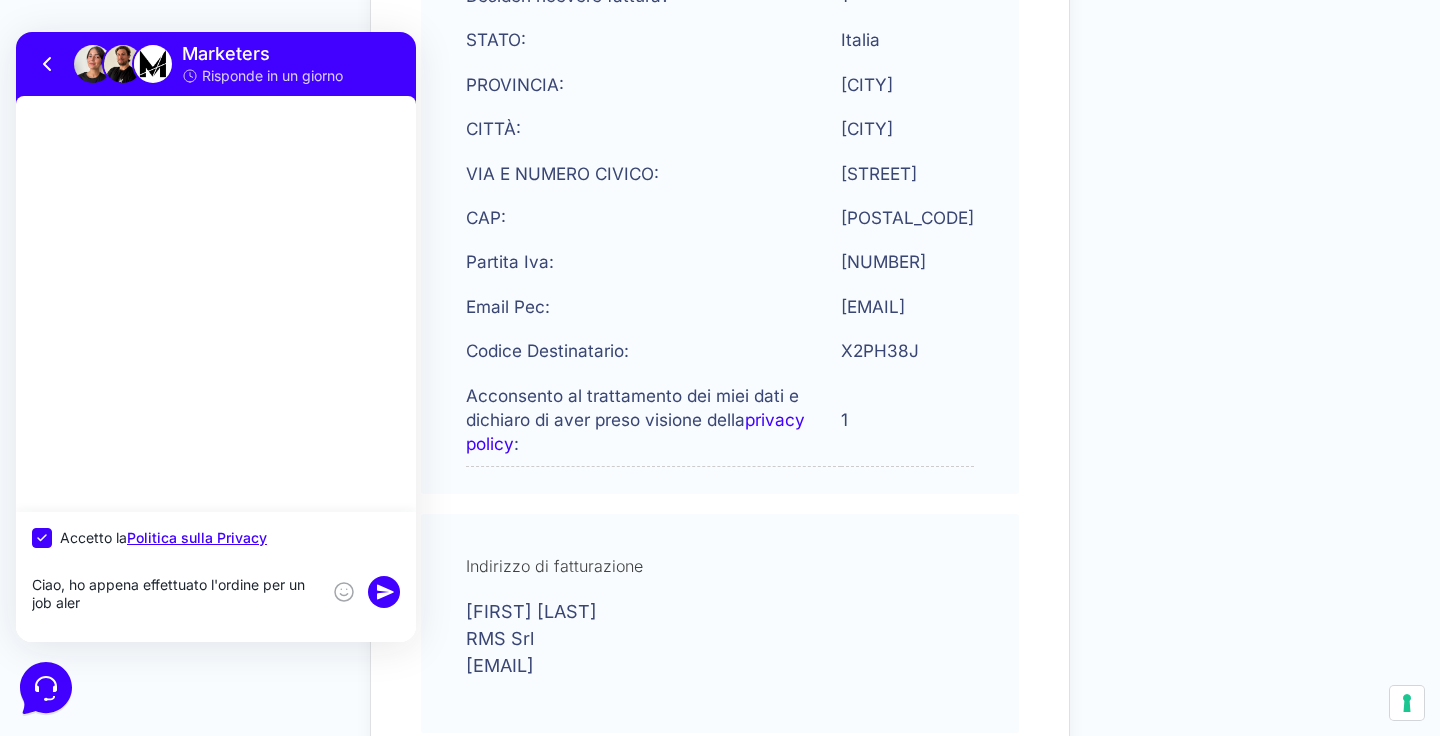 type on "Ciao, ho appena effettuato l'ordine per un job alert" 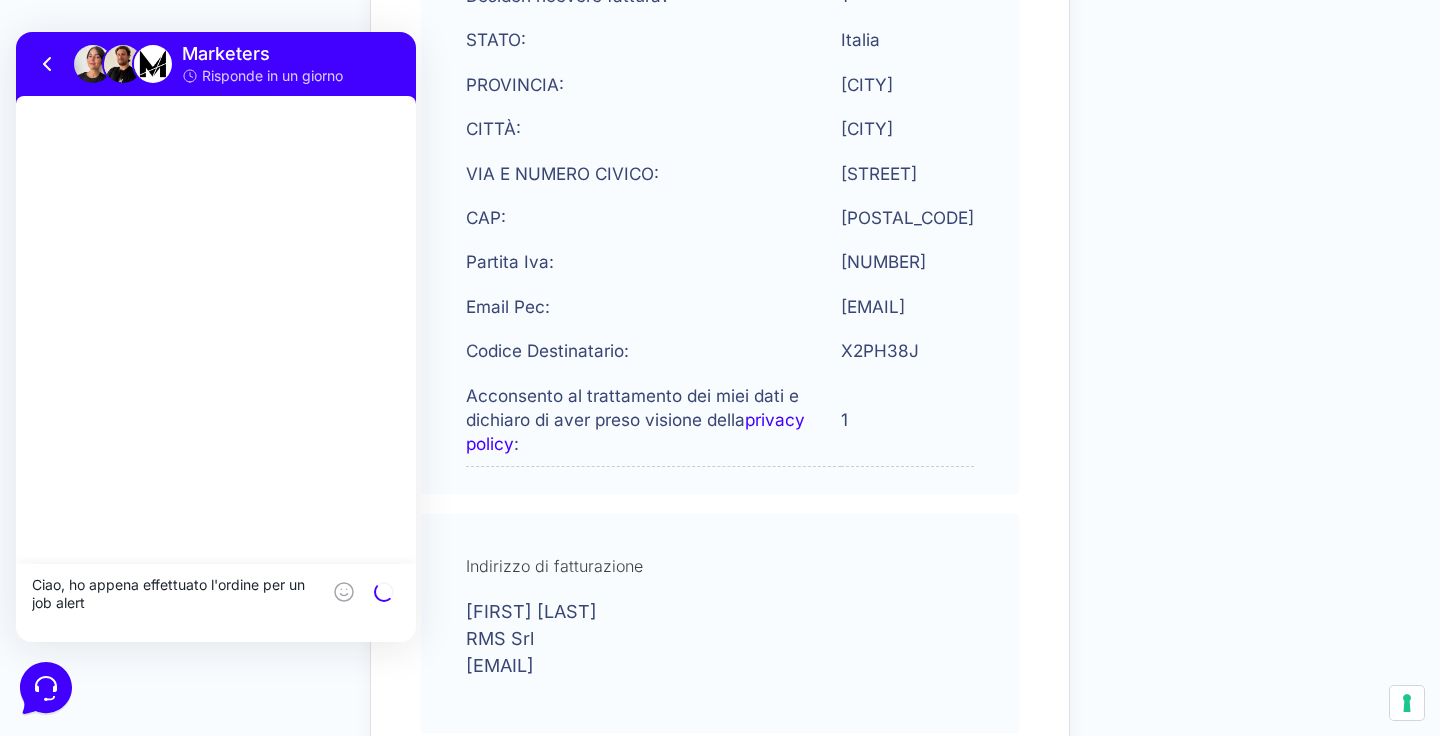 scroll, scrollTop: 0, scrollLeft: 0, axis: both 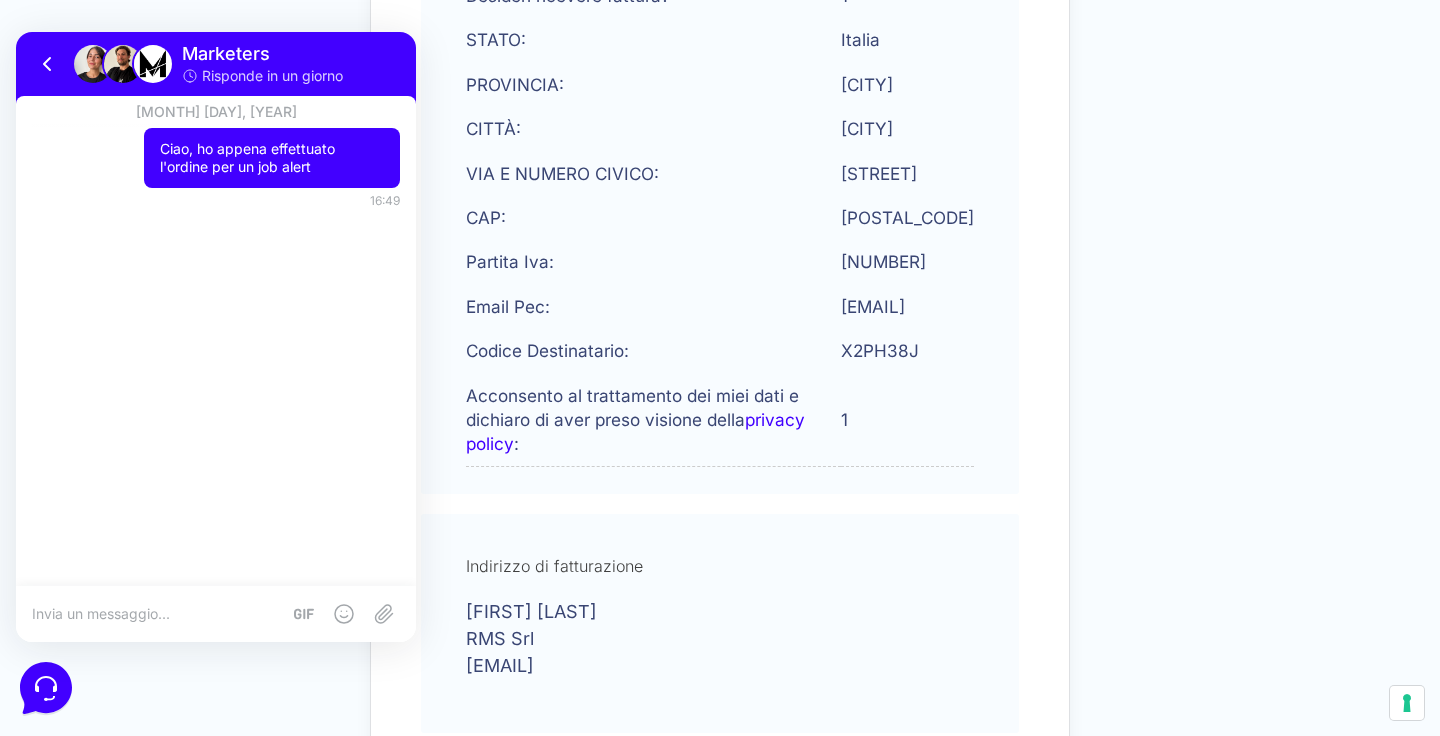 type on "C" 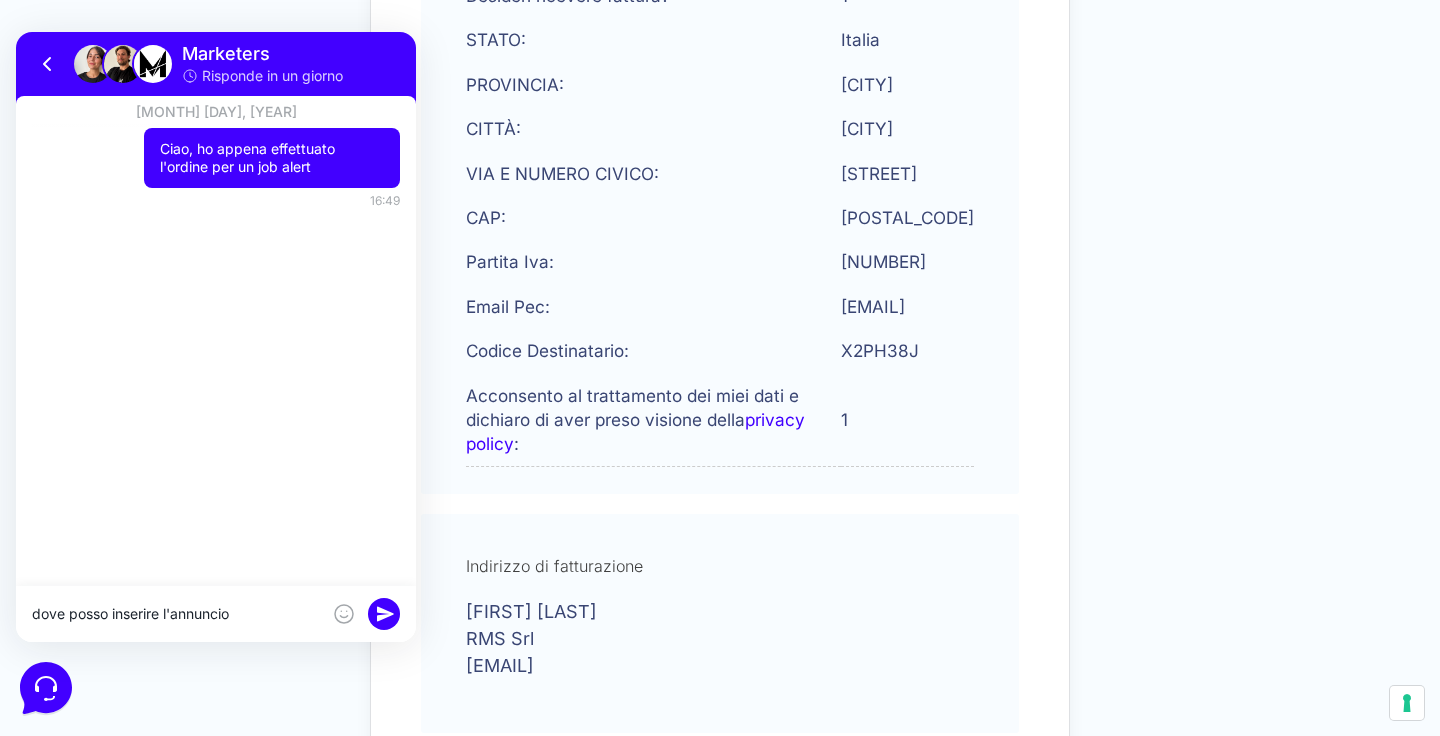 type on "dove posso inserire l'annuncio?" 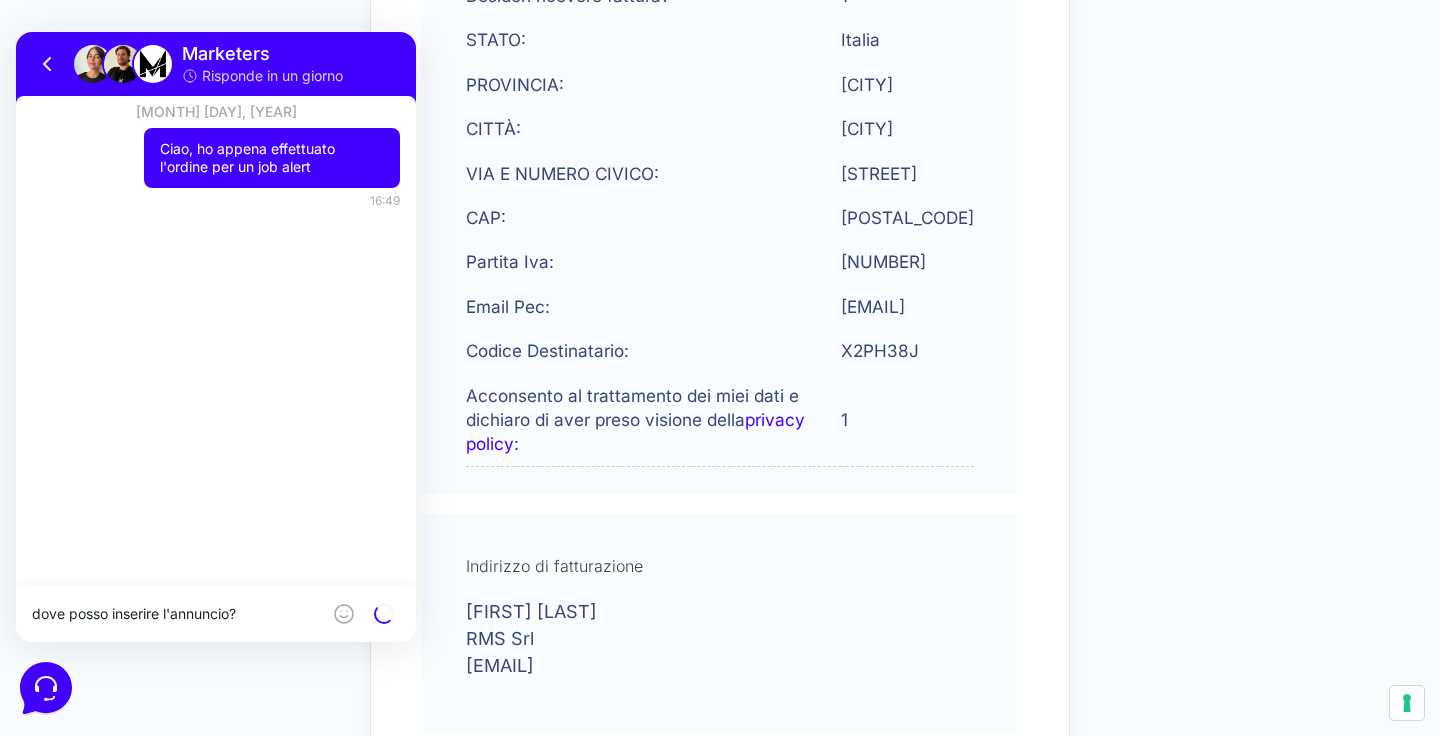 type 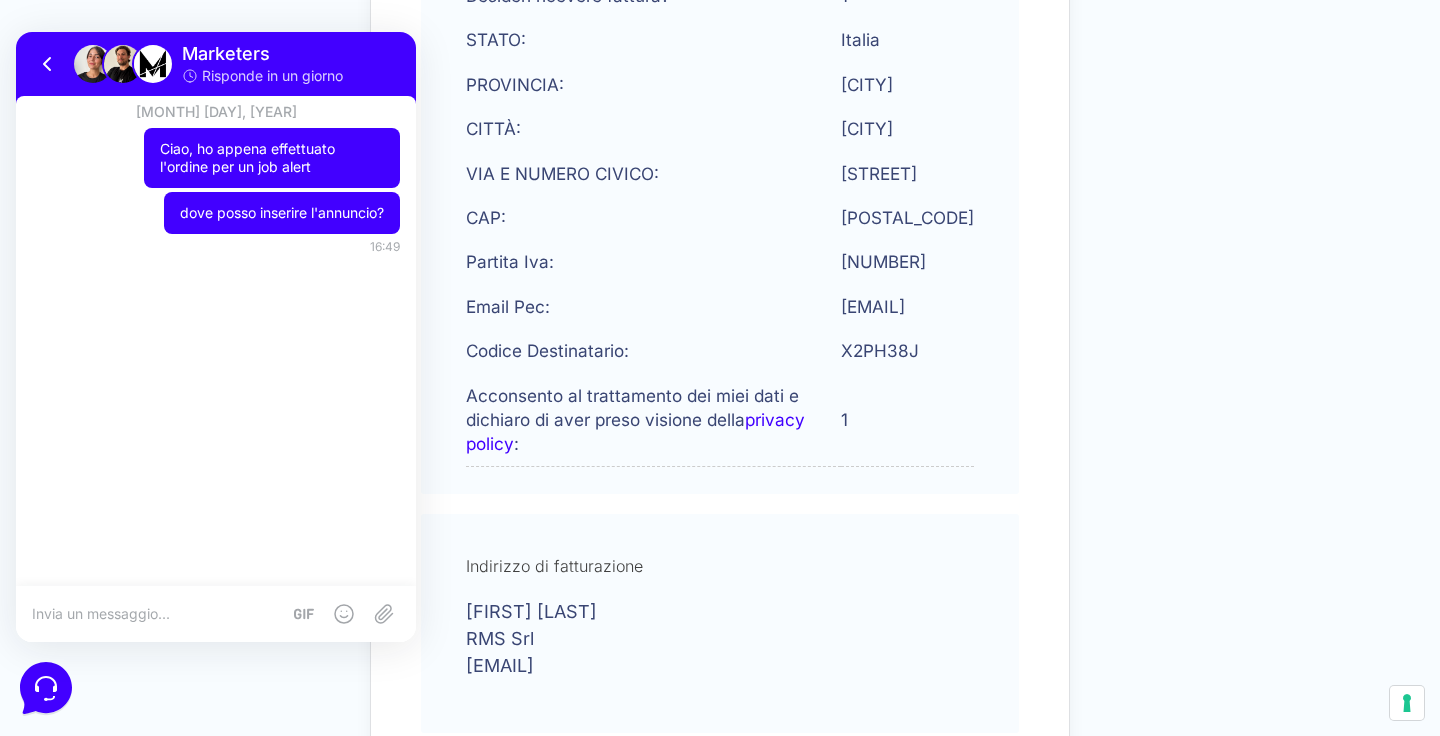 click on "Grazie!
A breve ti verrà inviata una mail con il riepilogo del tuo ordine
Il tuo ordine è andato a buon fine
Numero ordine:					 173865
Data:						 Agosto 4, 2025
Totale:					 247,00 €
Metodo di pagamento:													 Visa ending in 1270
Dettagli ordine
Prodotto
Totale
Job Alert  × 1
247,00 €
Subtotale:
247,00 €
Metodo di pagamento:
Visa ending in 1270
Totale:
247,00 €   (inclusi  44,54 €  IVA)
Billing Fields Desideri ricevere fattura?: 1 STATO: Italia PROVINCIA:" at bounding box center [720, -25] 